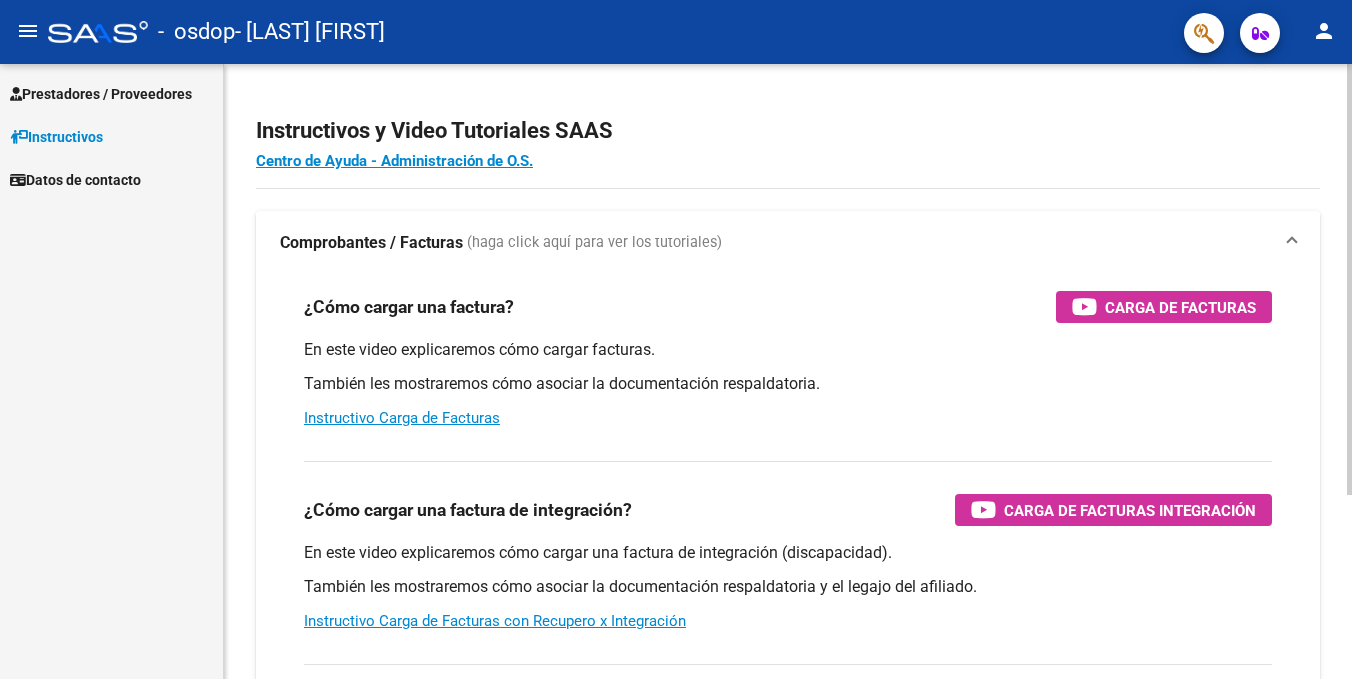 scroll, scrollTop: 0, scrollLeft: 0, axis: both 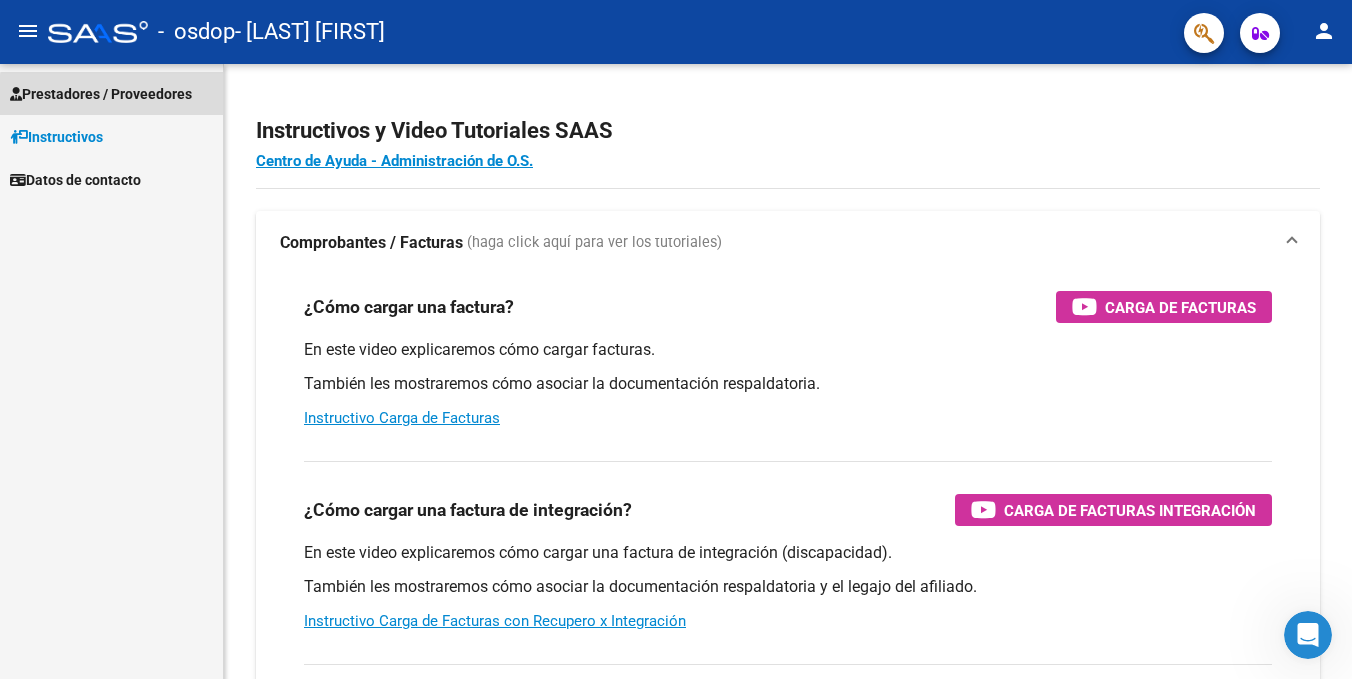 click on "Prestadores / Proveedores" at bounding box center (101, 94) 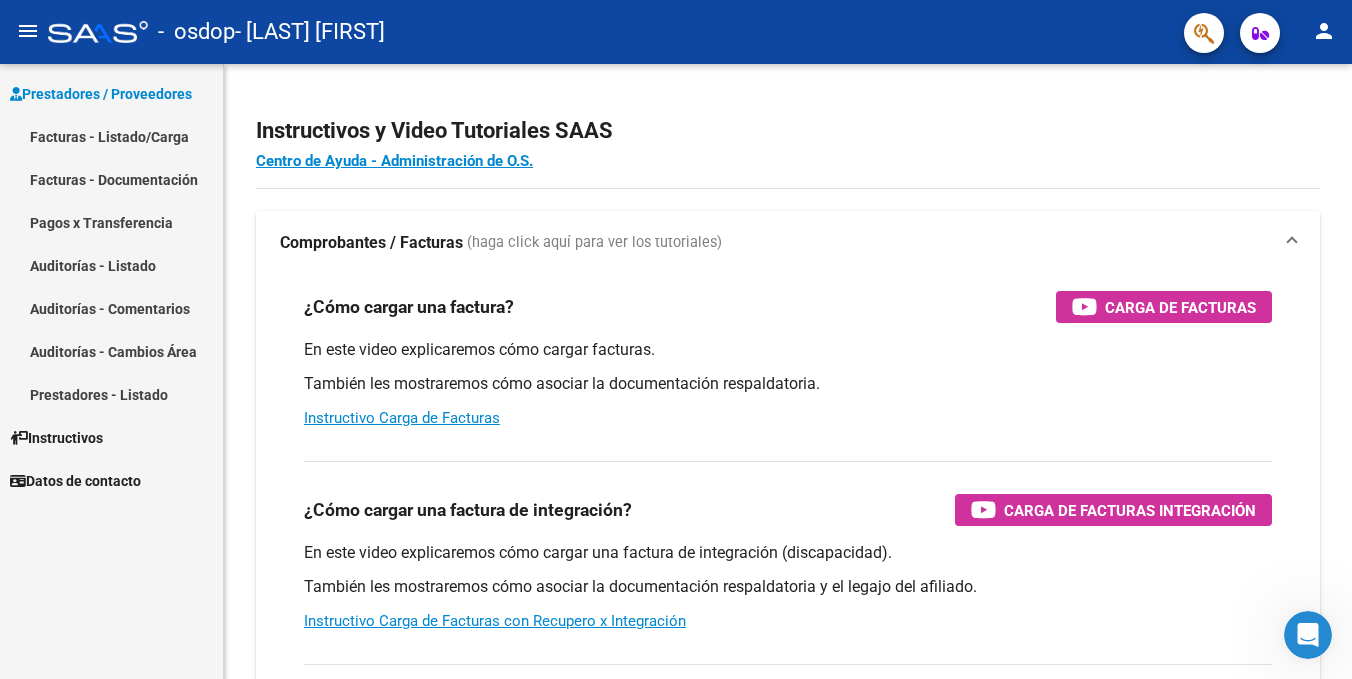 click on "Facturas - Listado/Carga" at bounding box center [111, 136] 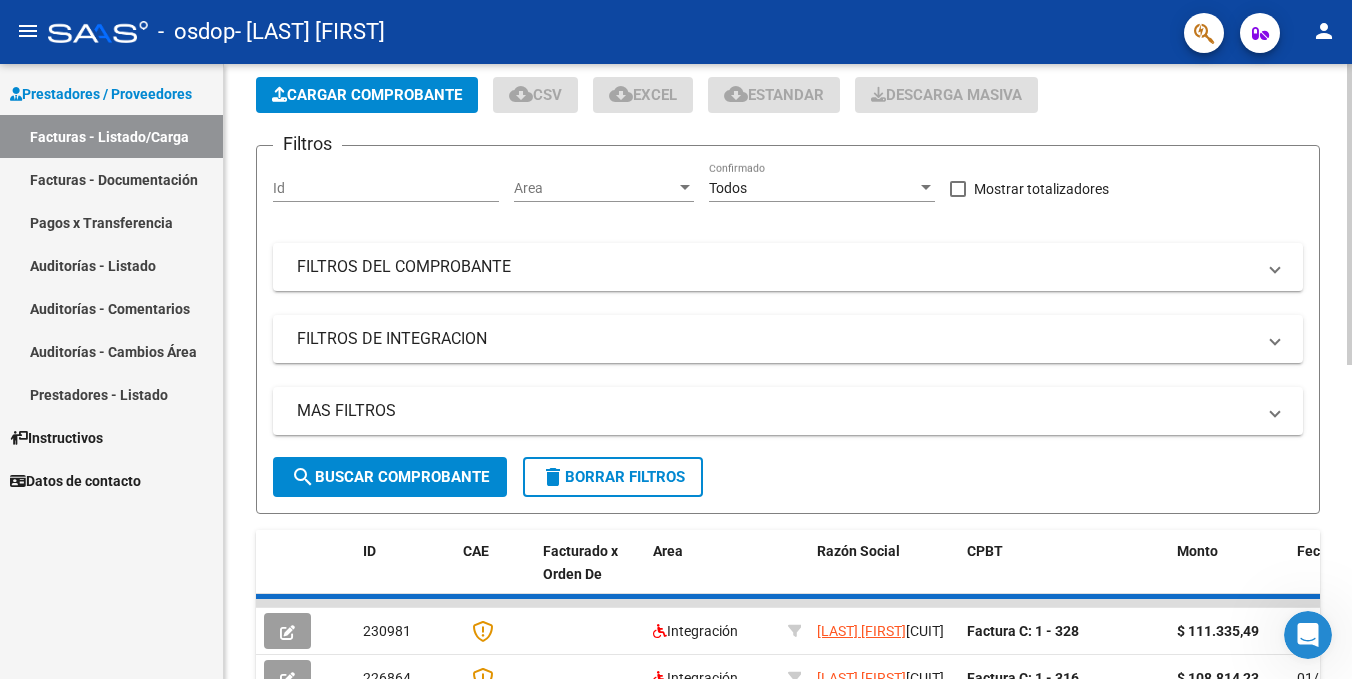 scroll, scrollTop: 97, scrollLeft: 0, axis: vertical 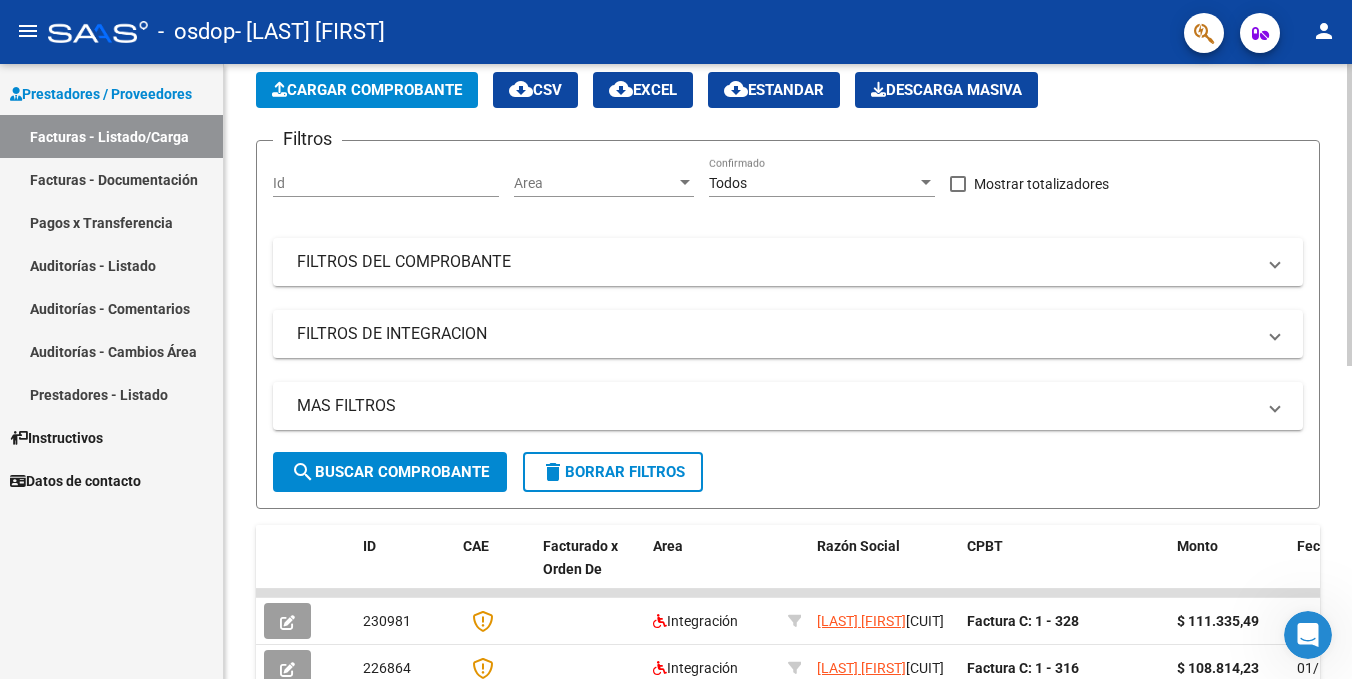 click on "Id" at bounding box center [386, 183] 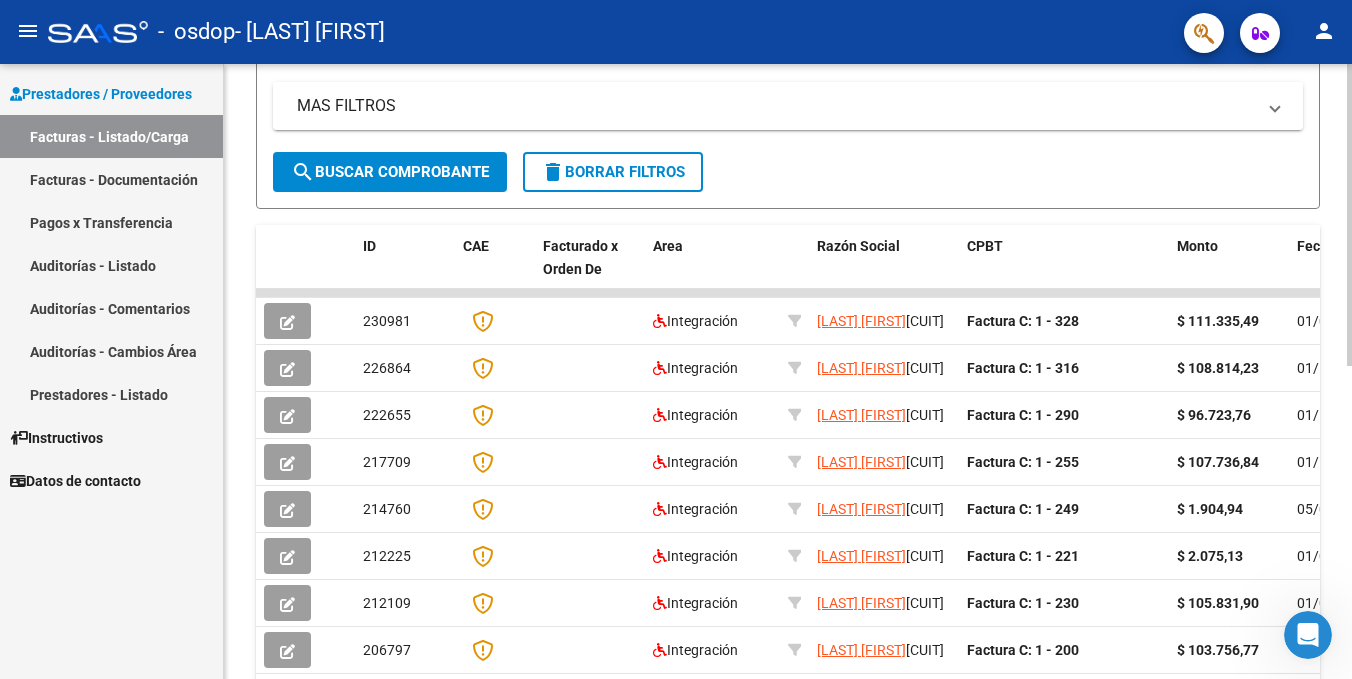 scroll, scrollTop: 407, scrollLeft: 0, axis: vertical 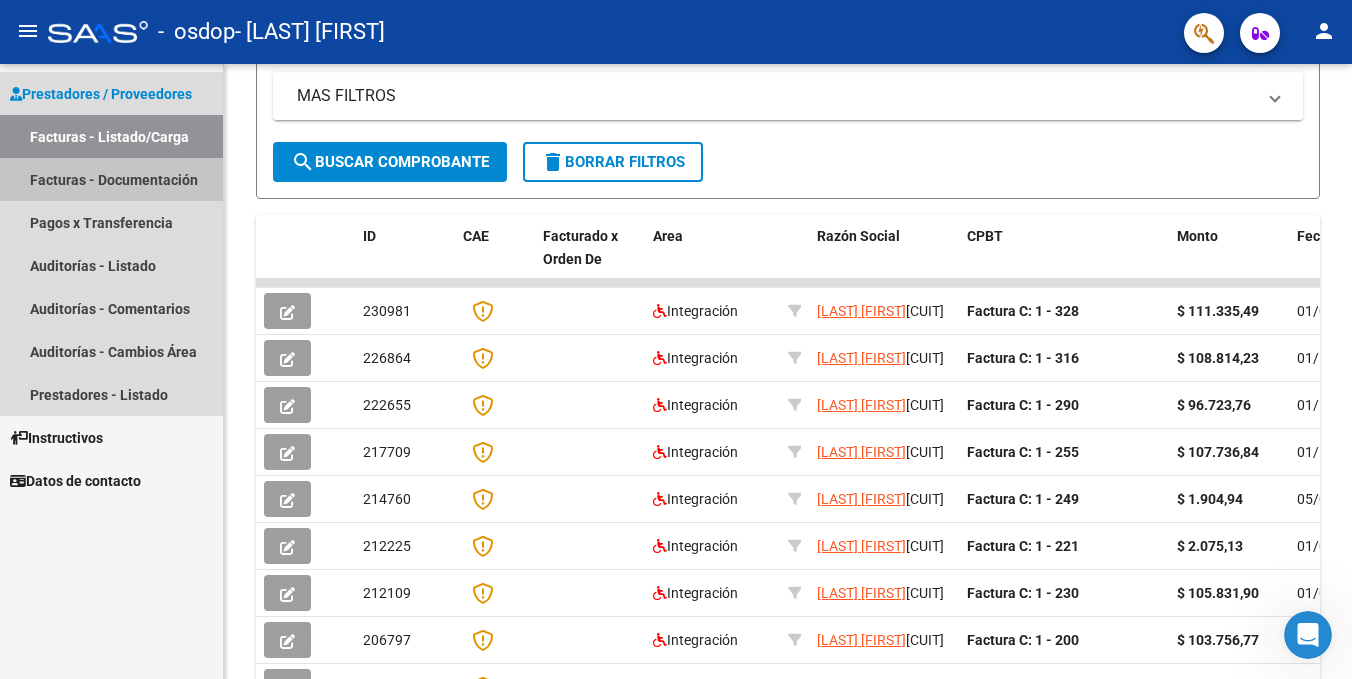 click on "Facturas - Documentación" at bounding box center [111, 179] 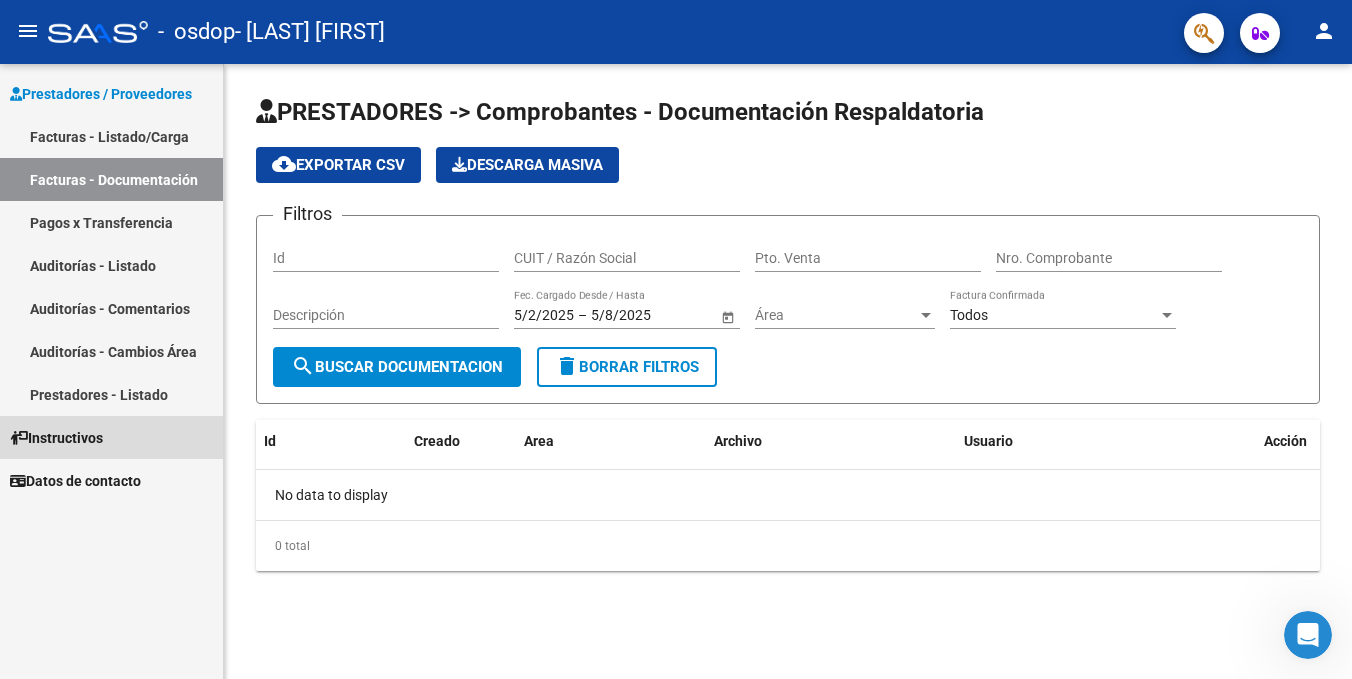 click on "Instructivos" at bounding box center [111, 437] 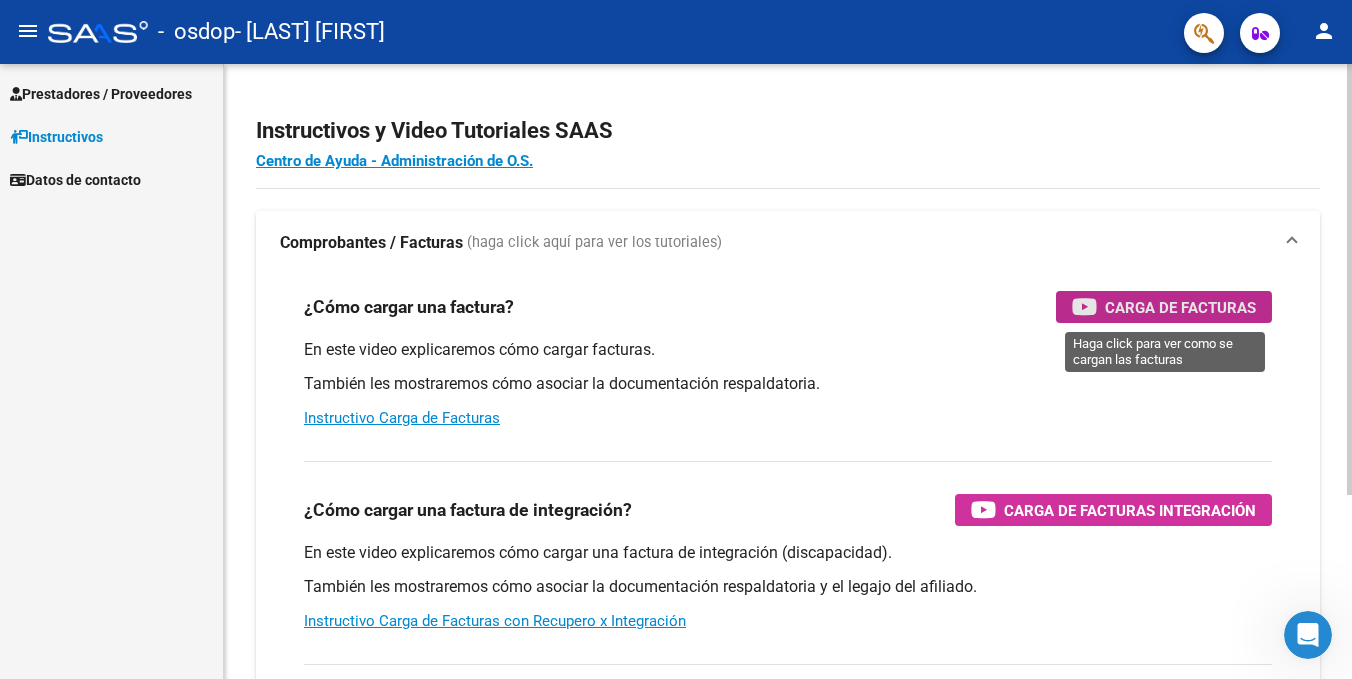 click at bounding box center (1084, 306) 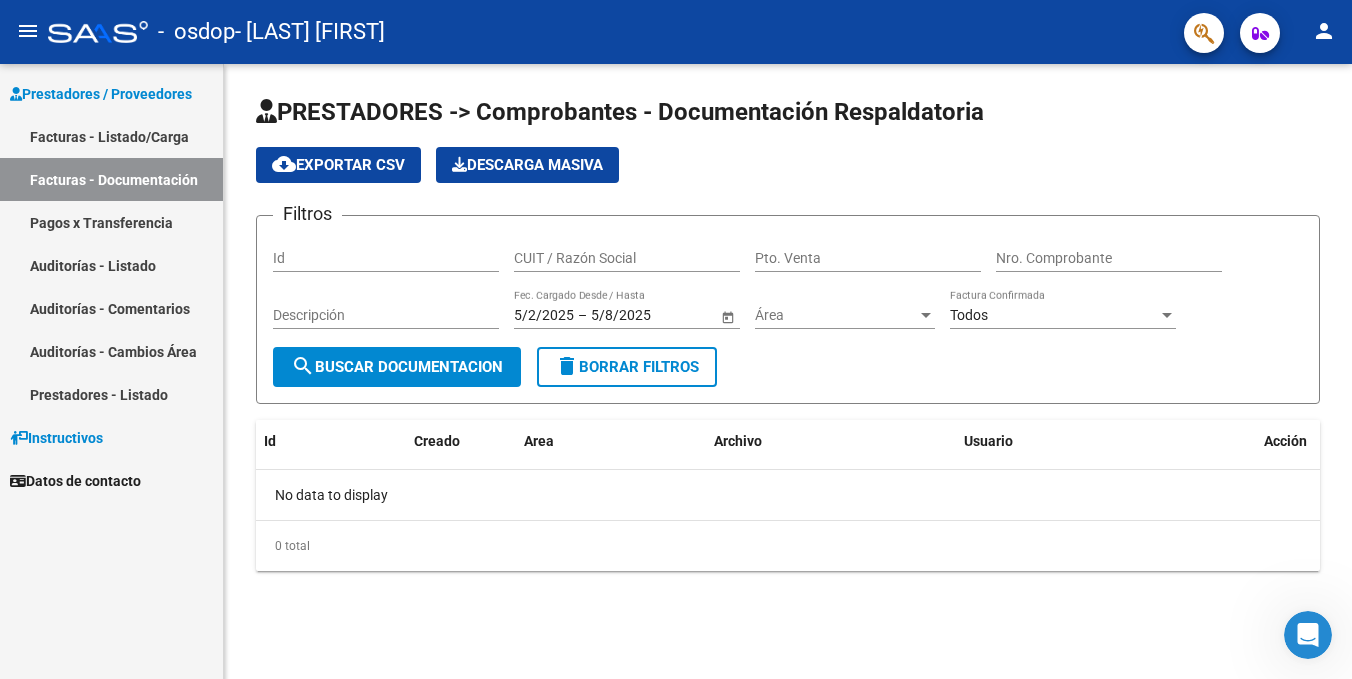 click on "Prestadores / Proveedores" at bounding box center [101, 94] 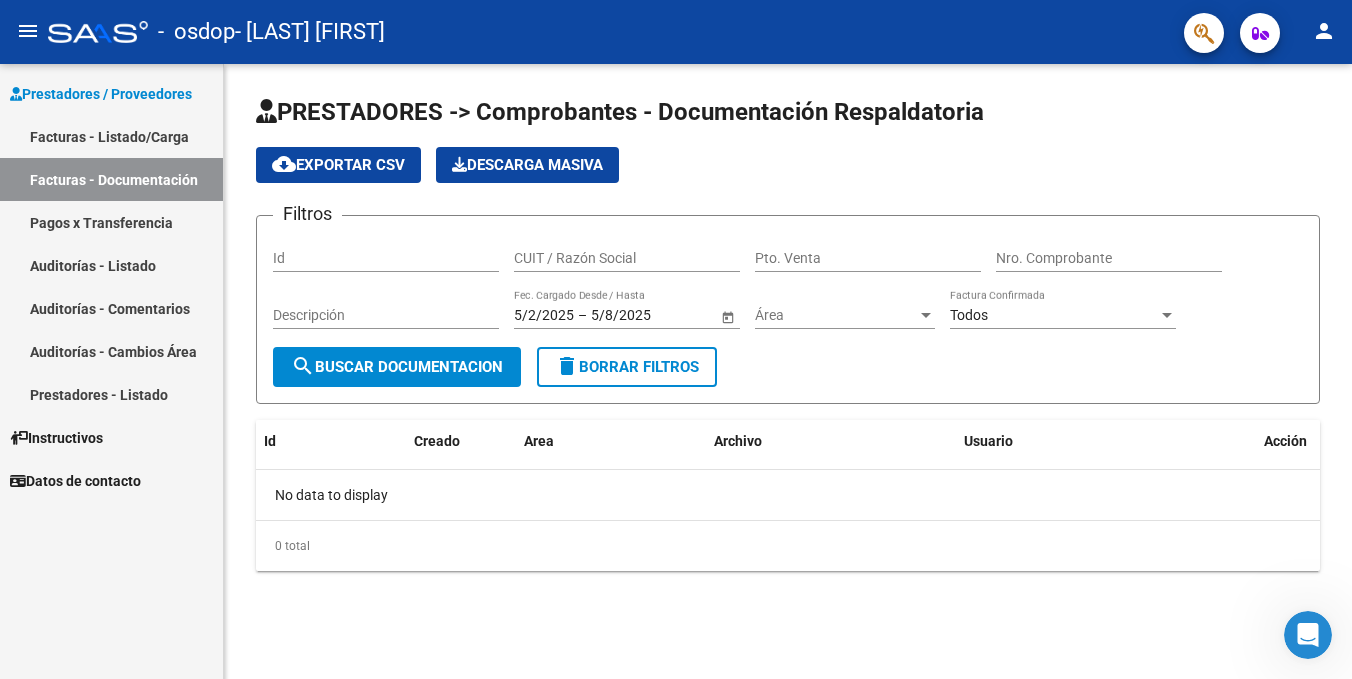 click on "Prestadores / Proveedores" at bounding box center (101, 94) 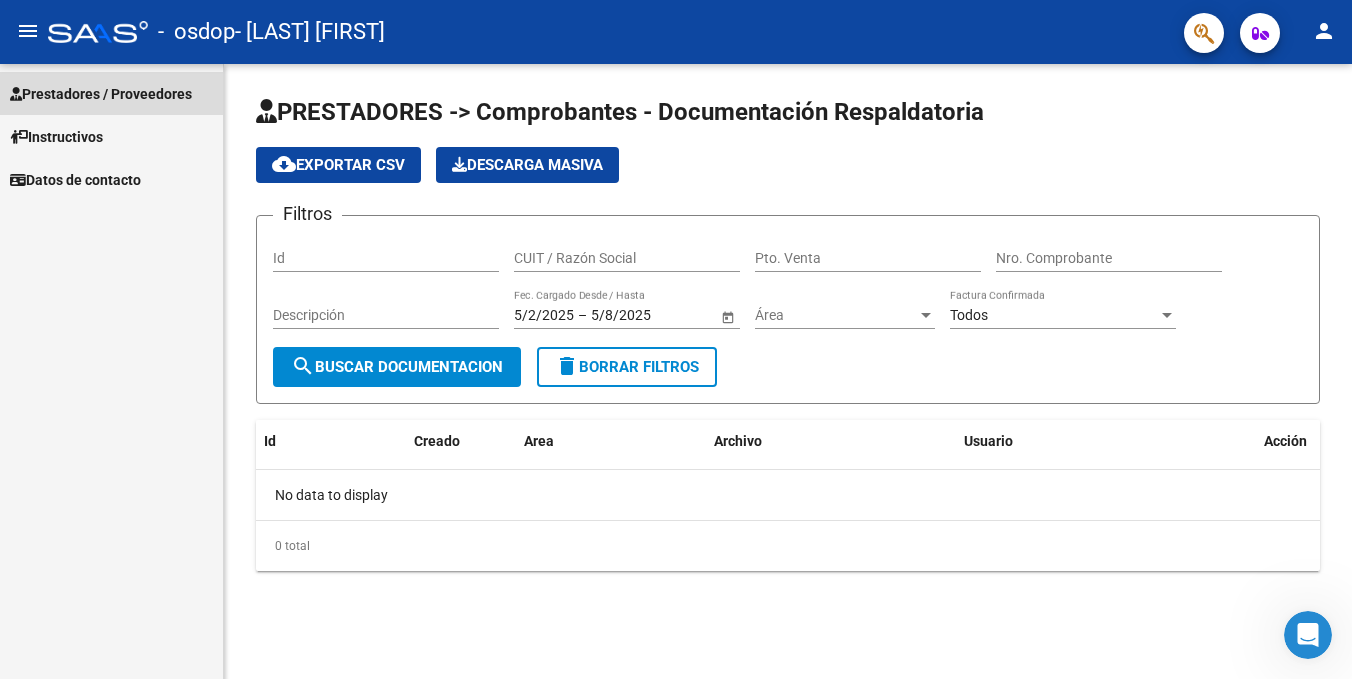 click on "Prestadores / Proveedores" at bounding box center [101, 94] 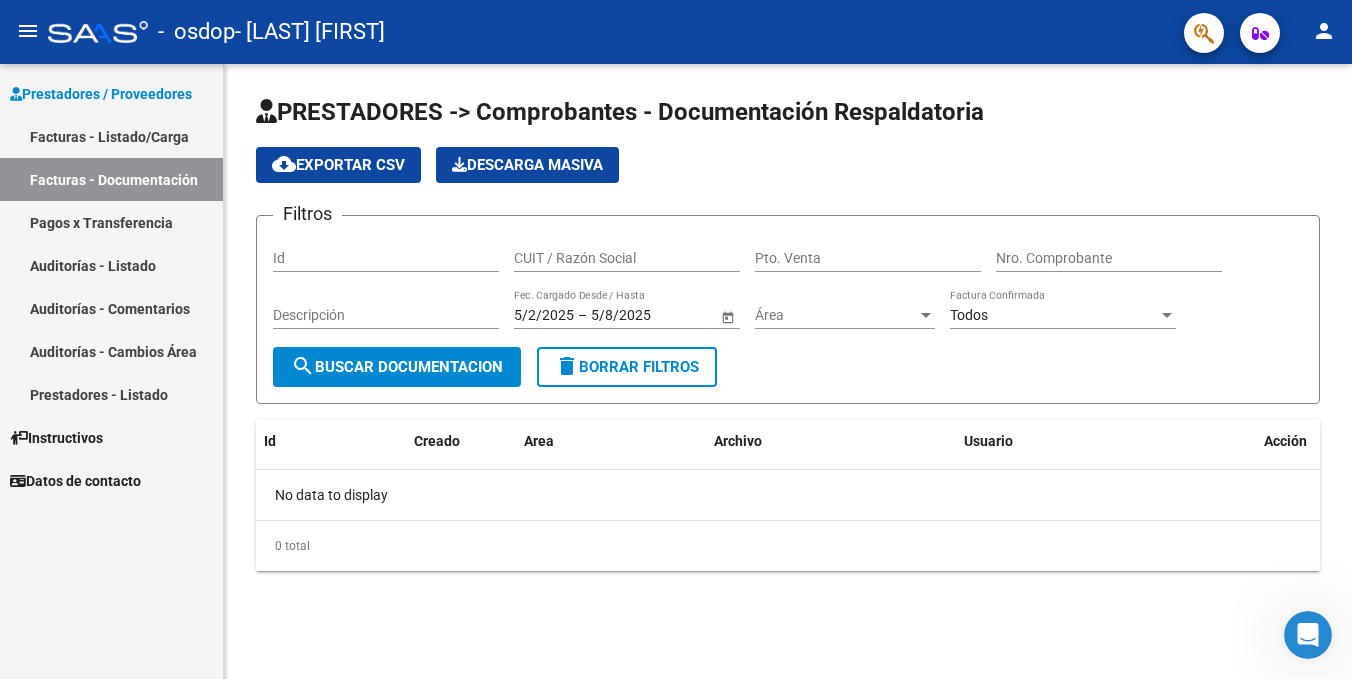 click on "cloud_download  Exportar CSV" 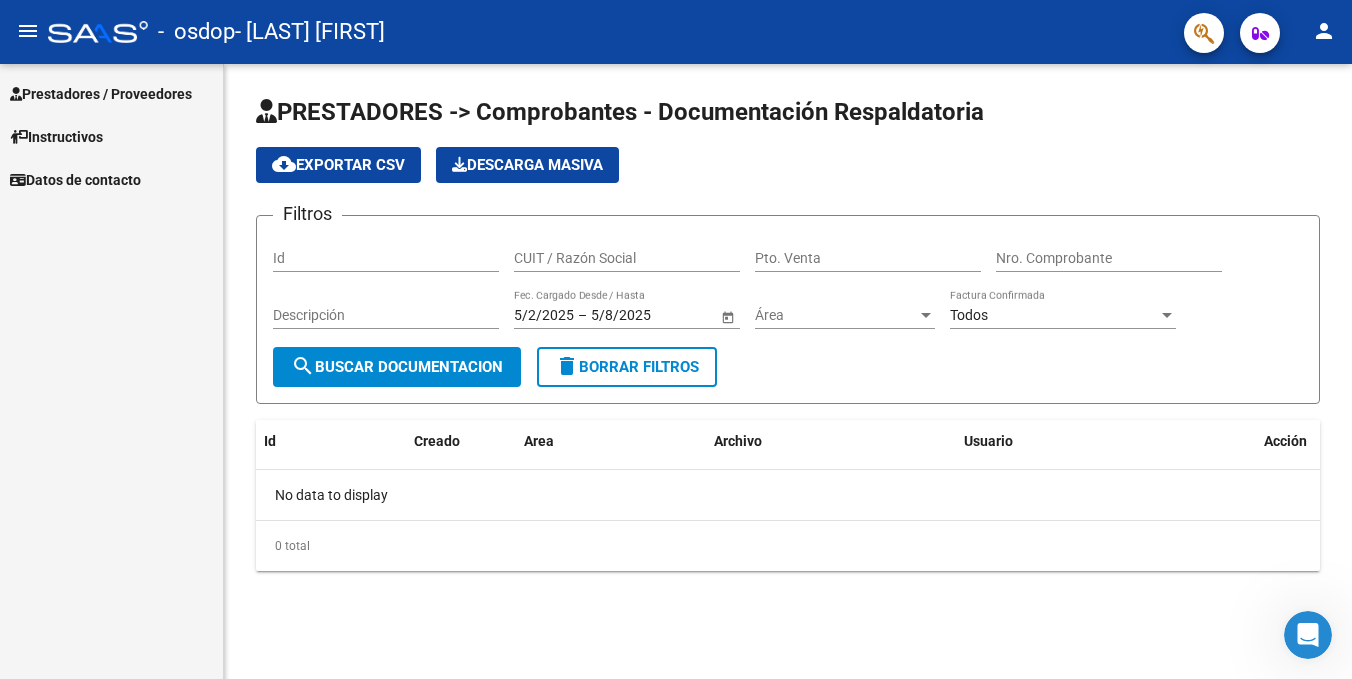click on "Prestadores / Proveedores" at bounding box center (101, 94) 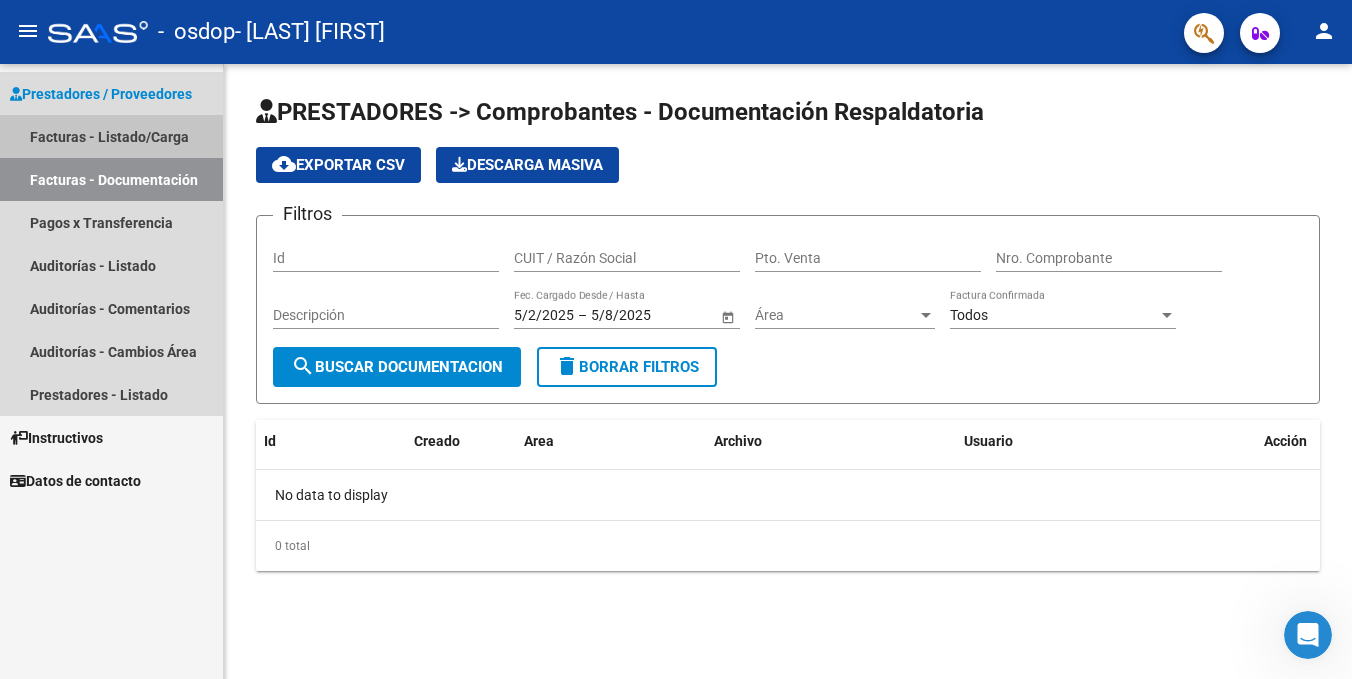 click on "Facturas - Listado/Carga" at bounding box center (111, 136) 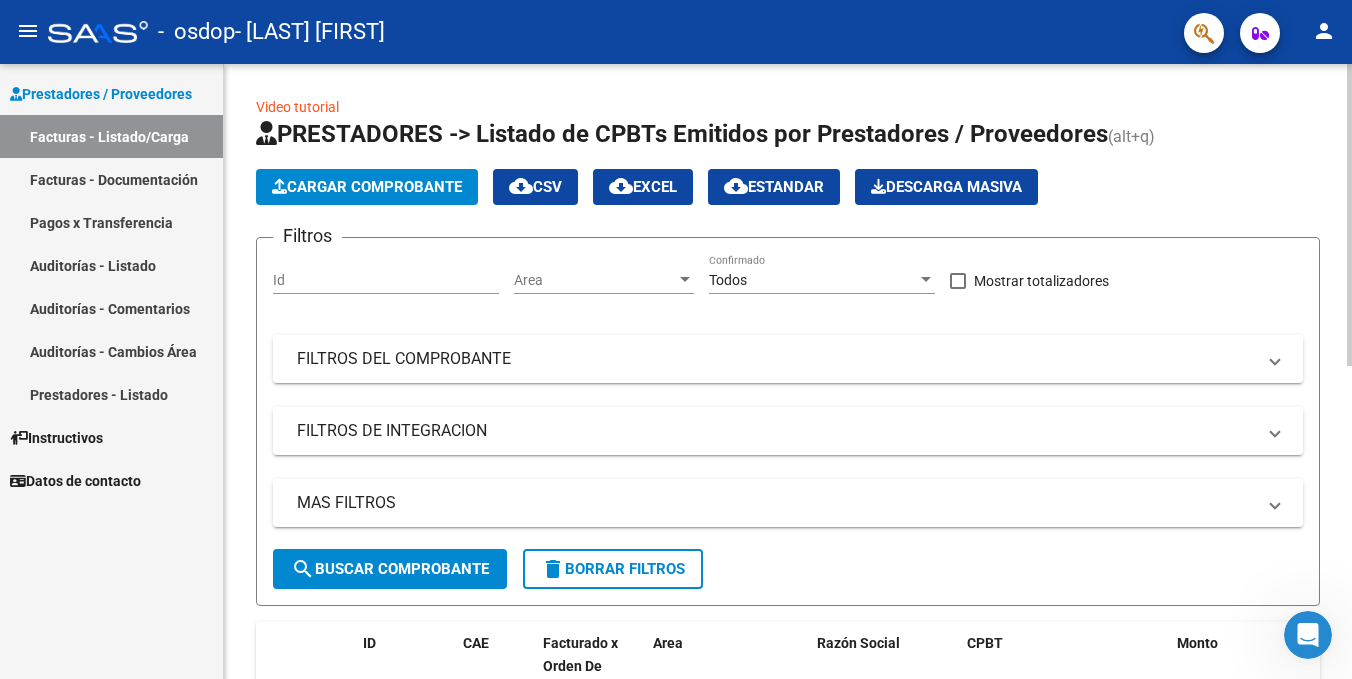 click on "Cargar Comprobante" 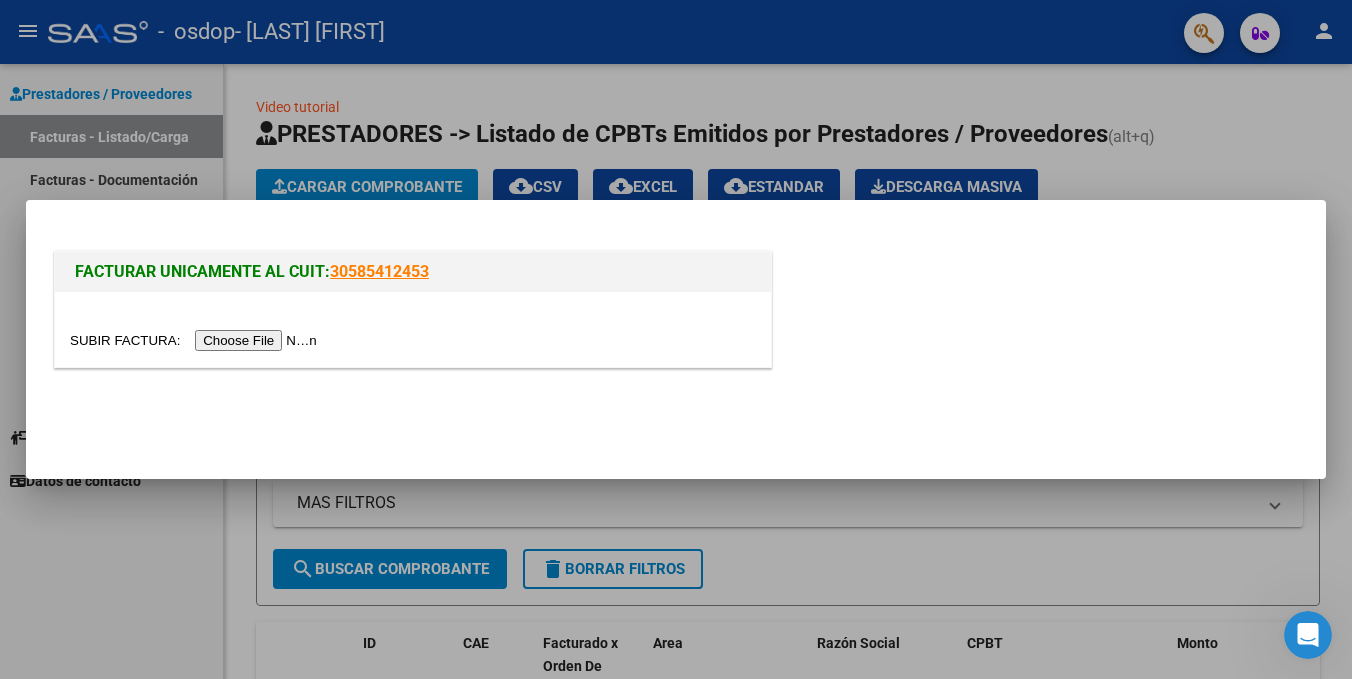 click at bounding box center (196, 340) 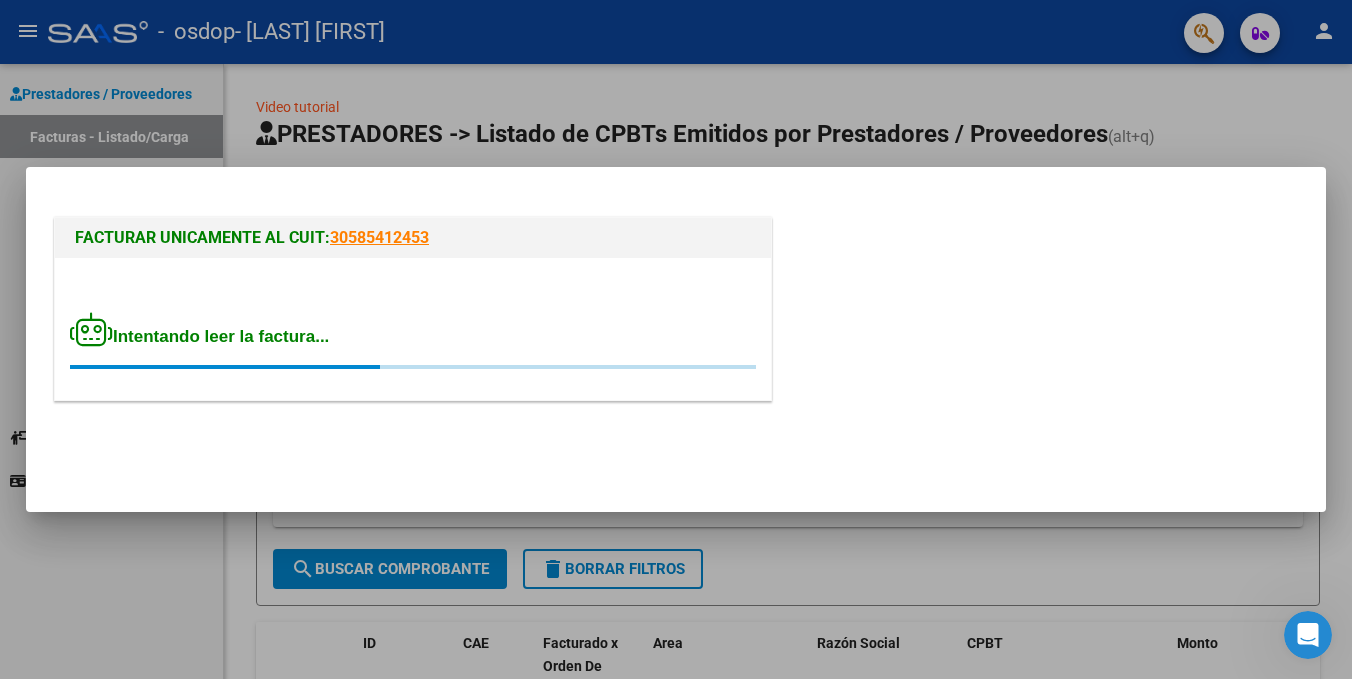 click on "Intentando leer la factura..." at bounding box center [199, 336] 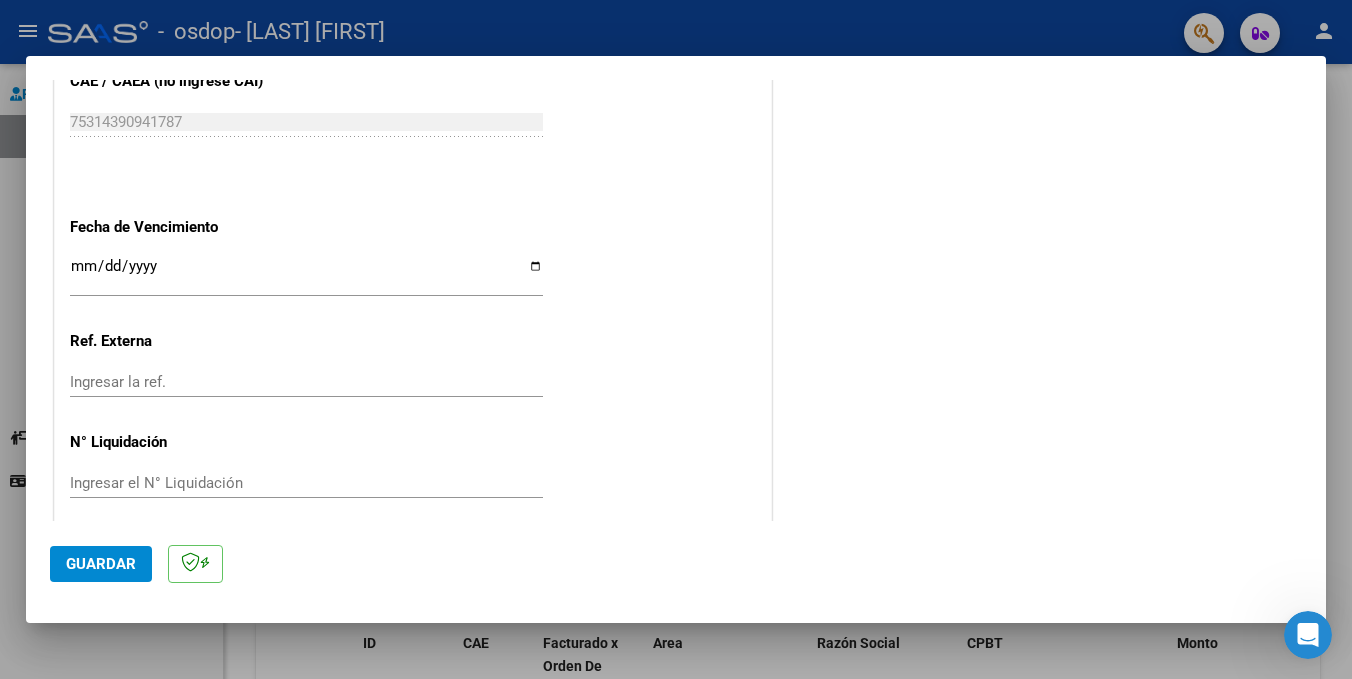 scroll, scrollTop: 1277, scrollLeft: 0, axis: vertical 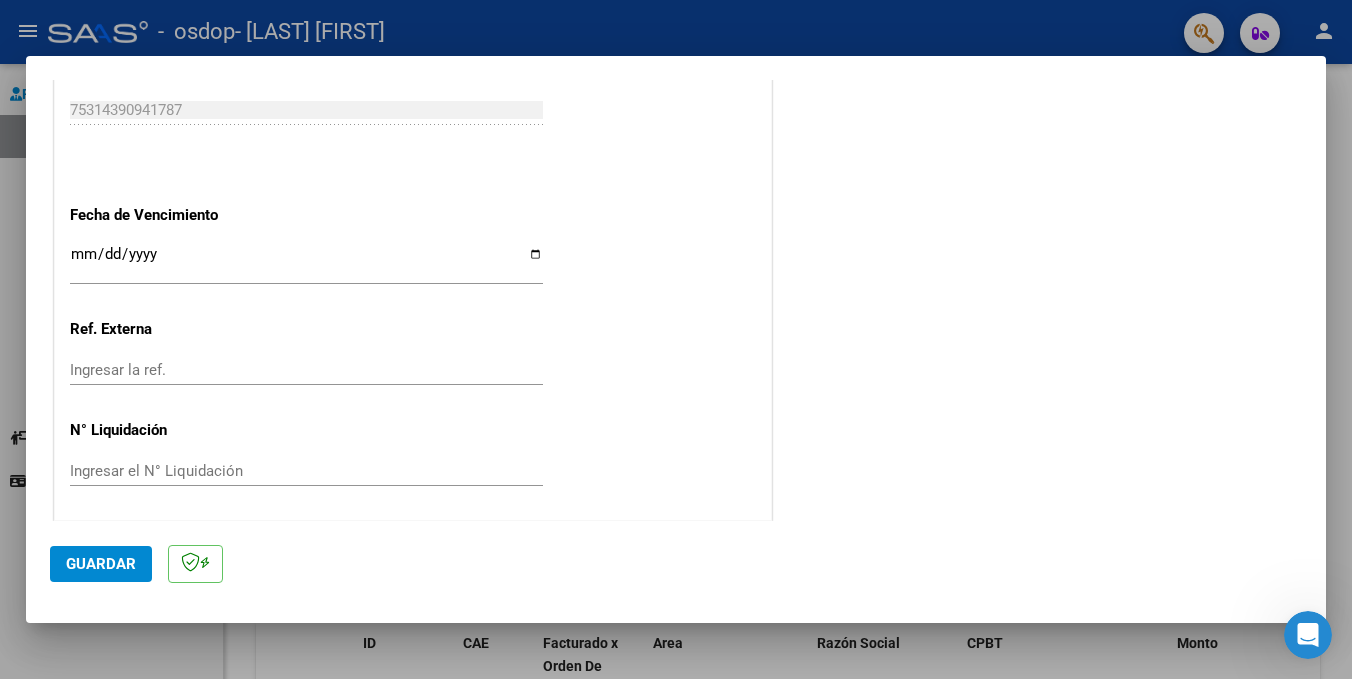 click on "Guardar" 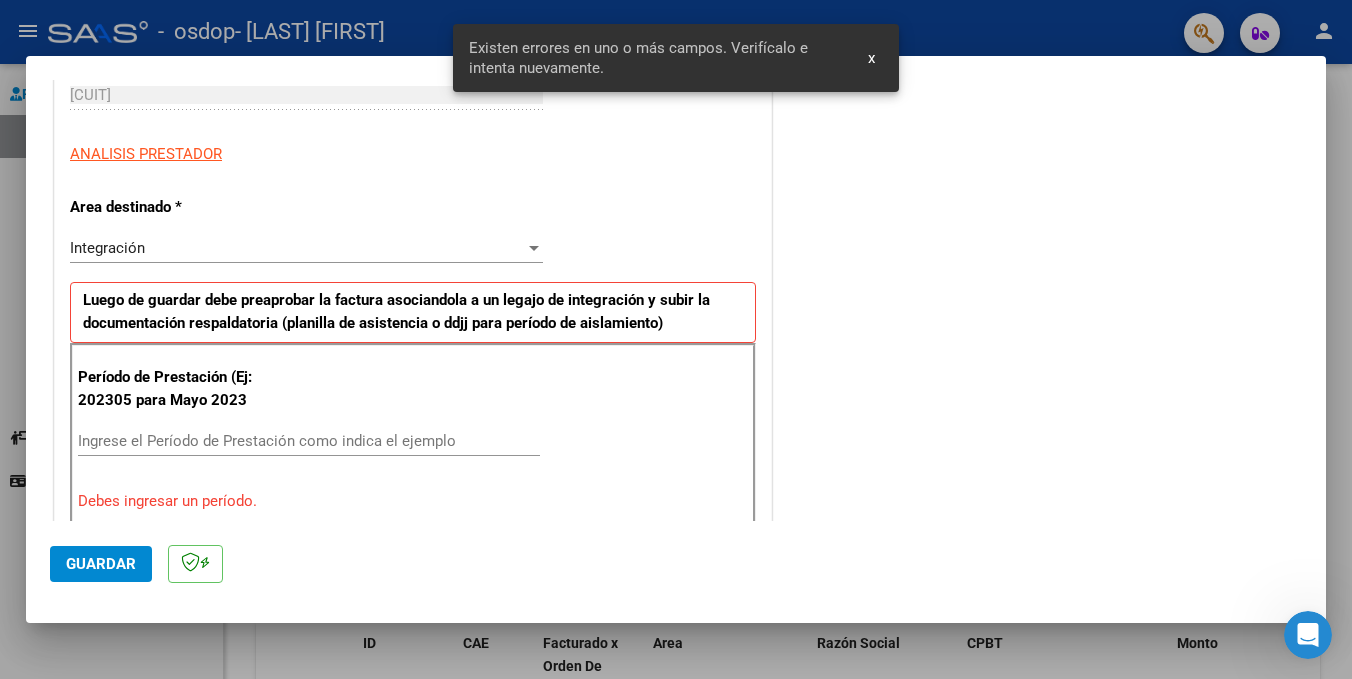 scroll, scrollTop: 315, scrollLeft: 0, axis: vertical 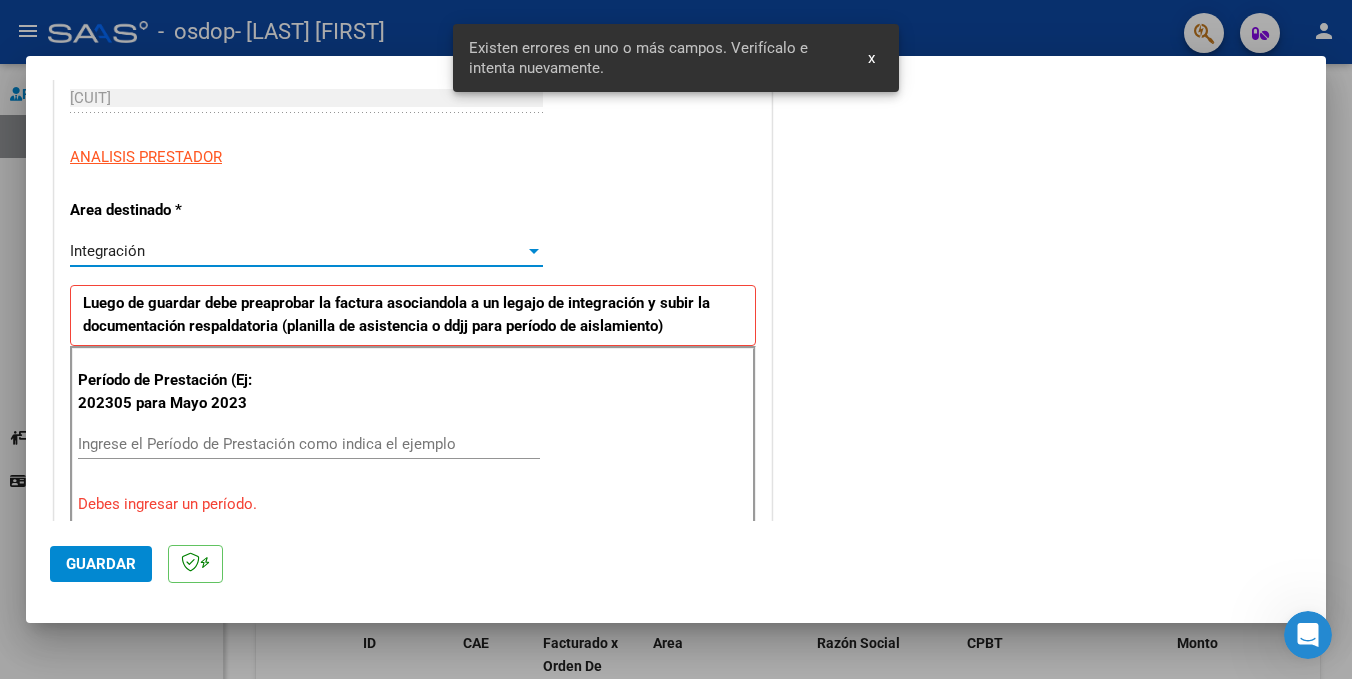 click on "Integración" at bounding box center (297, 251) 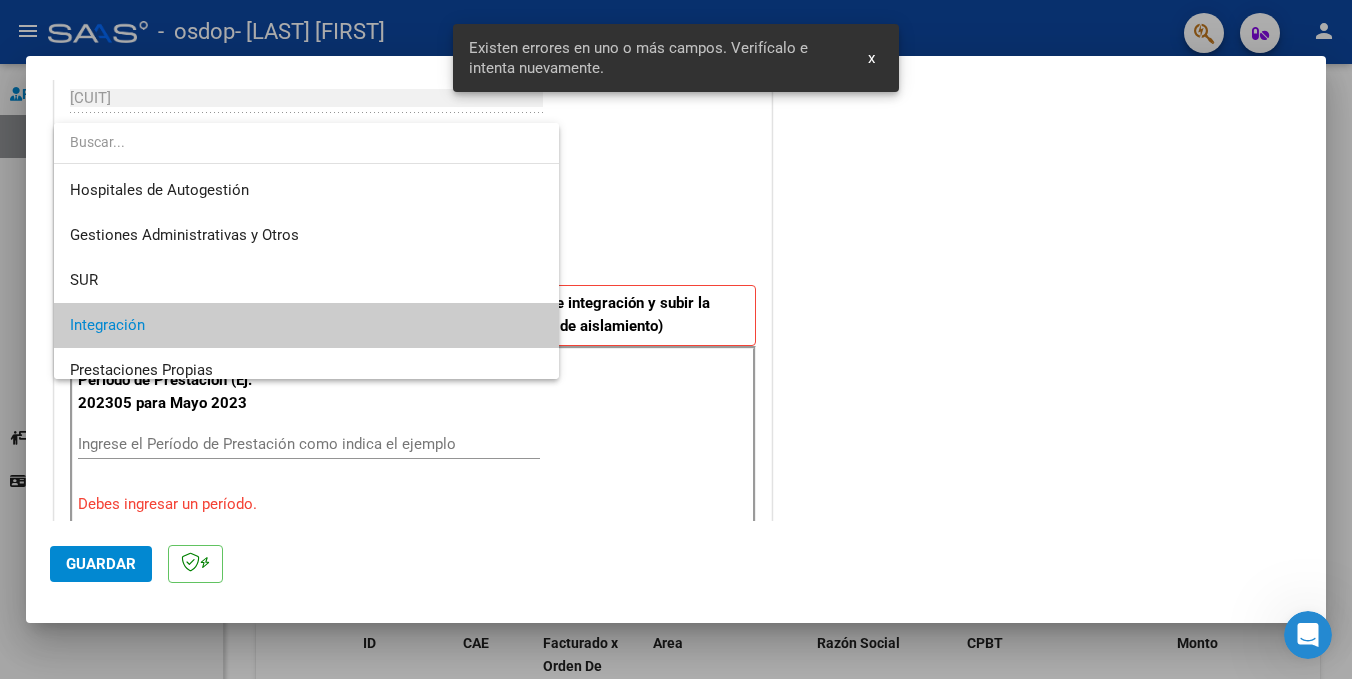 scroll, scrollTop: 74, scrollLeft: 0, axis: vertical 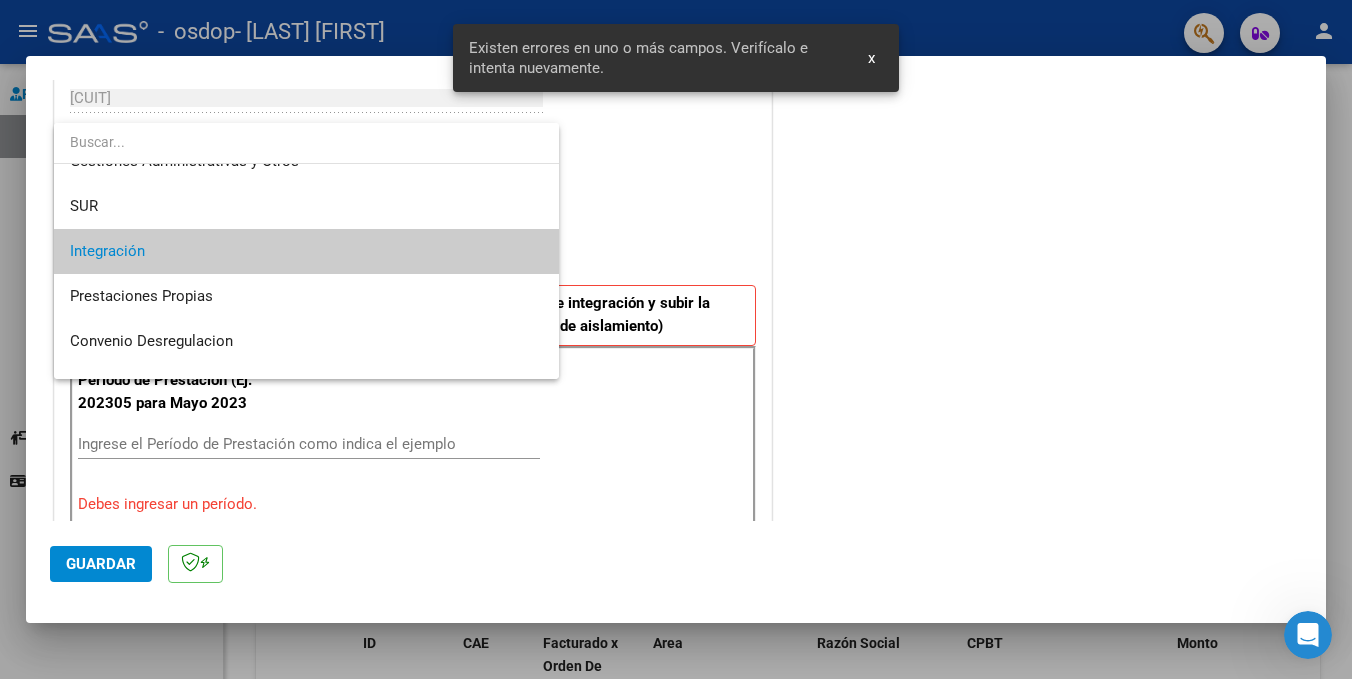 click on "Integración" at bounding box center (306, 251) 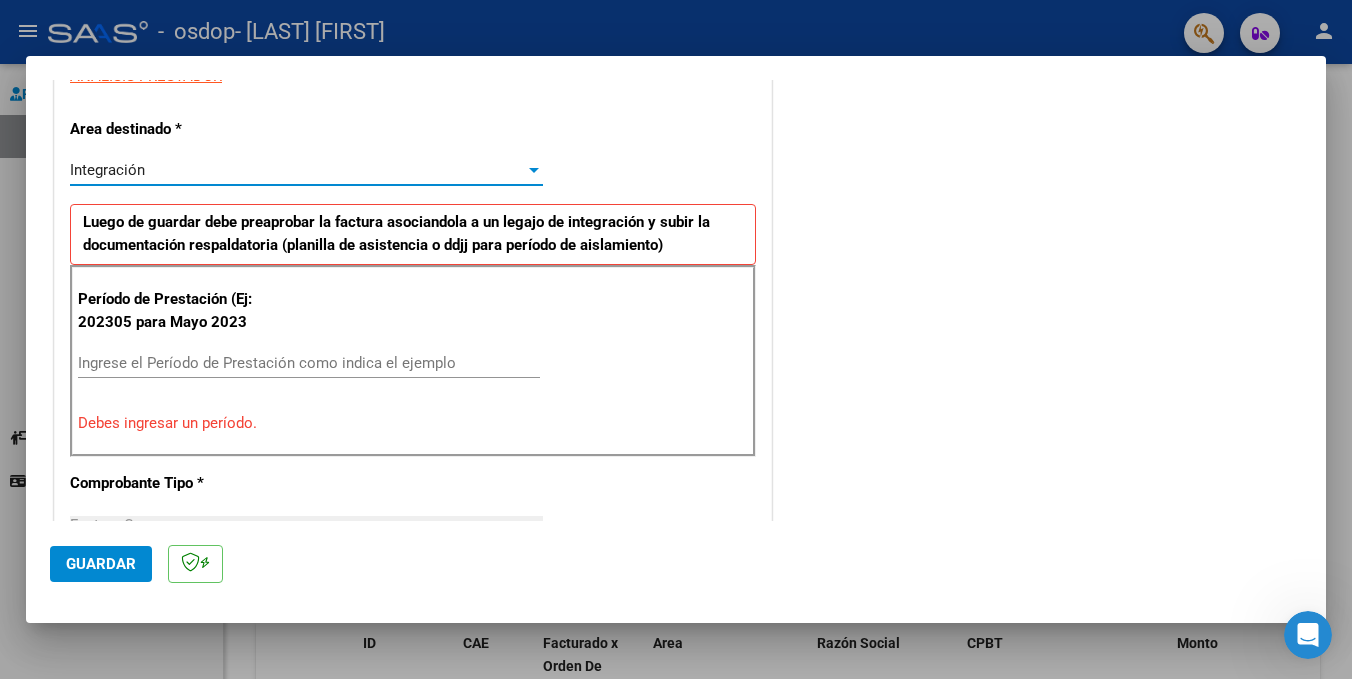 scroll, scrollTop: 419, scrollLeft: 0, axis: vertical 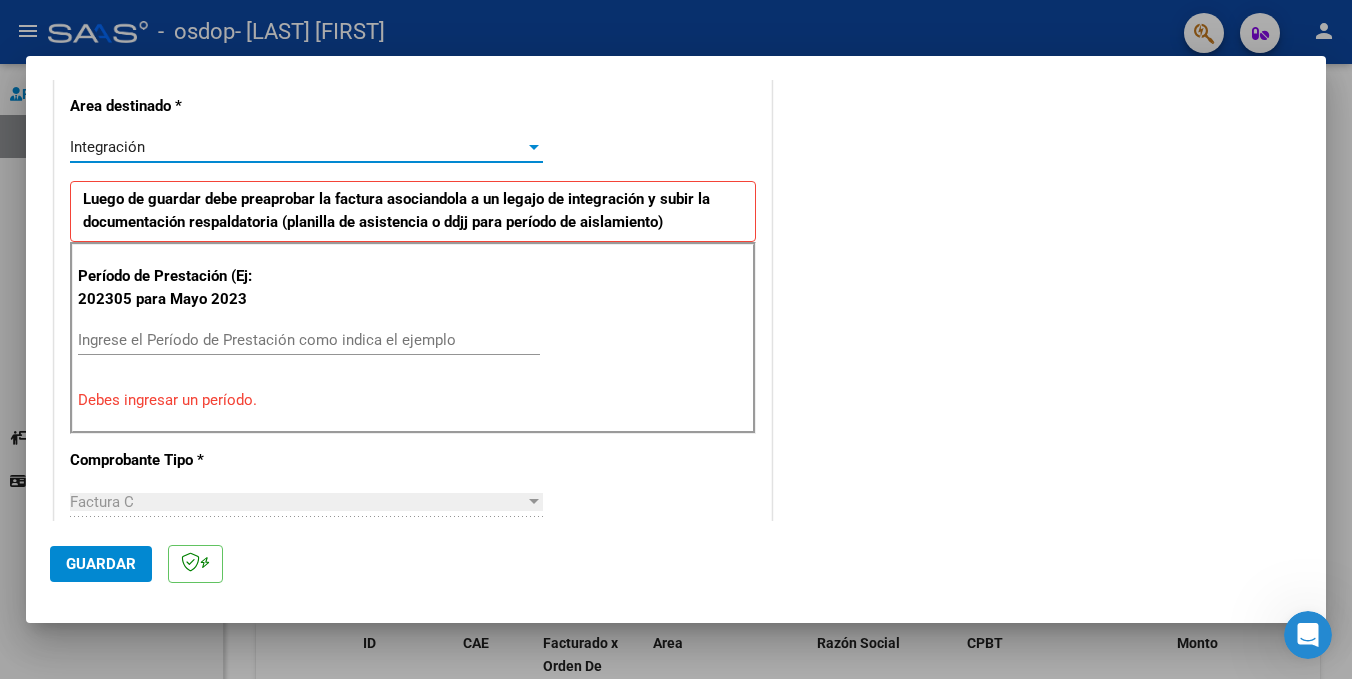 click on "Ingrese el Período de Prestación como indica el ejemplo" at bounding box center [309, 340] 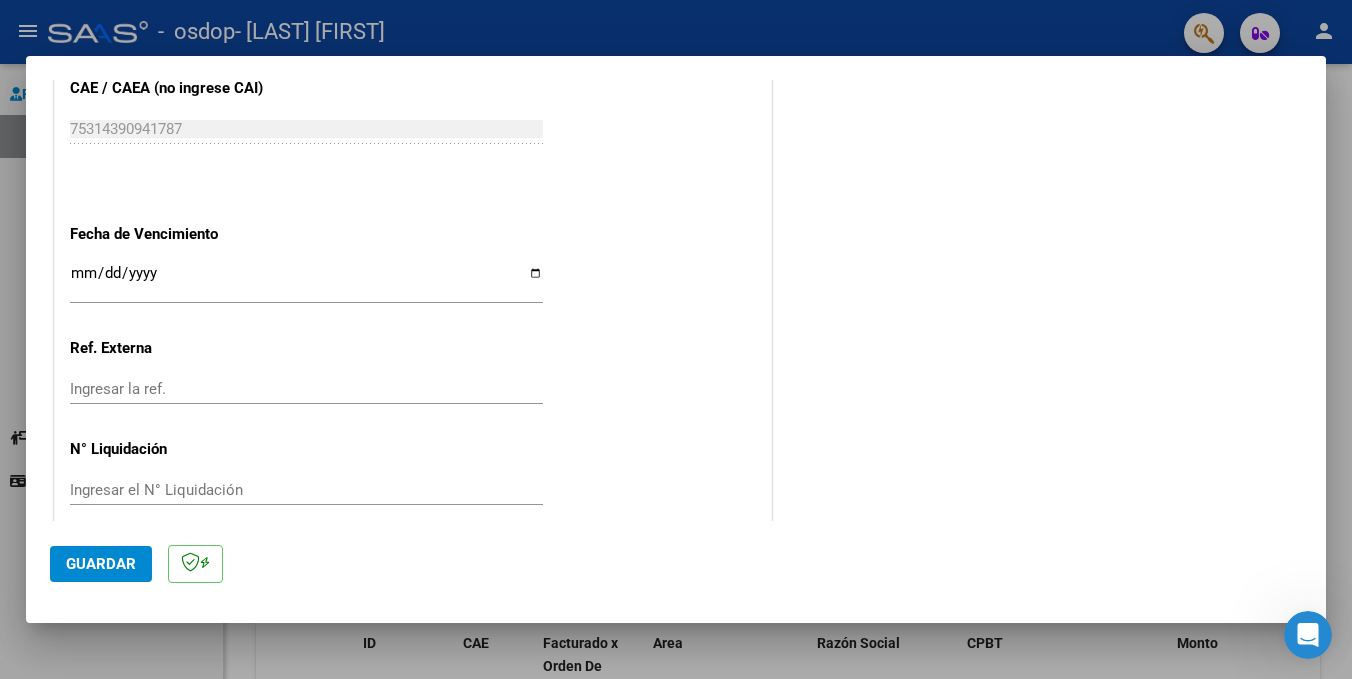 scroll, scrollTop: 1277, scrollLeft: 0, axis: vertical 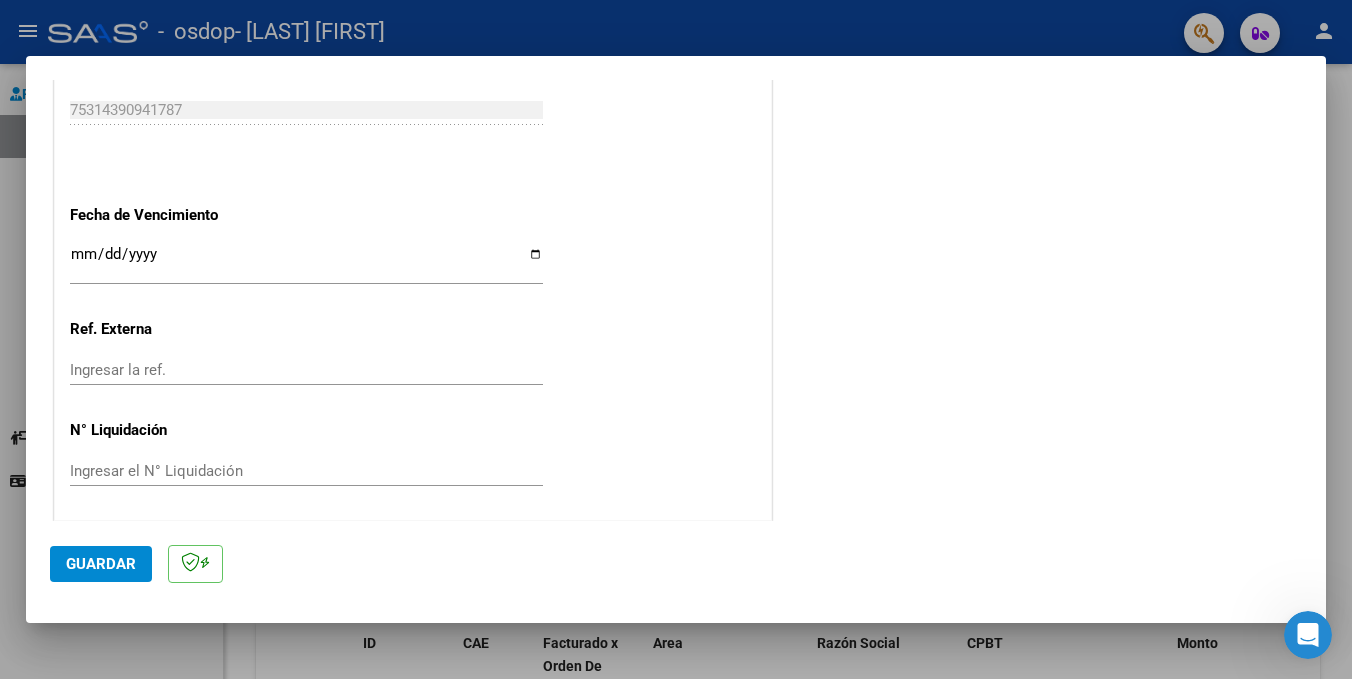 type on "202507" 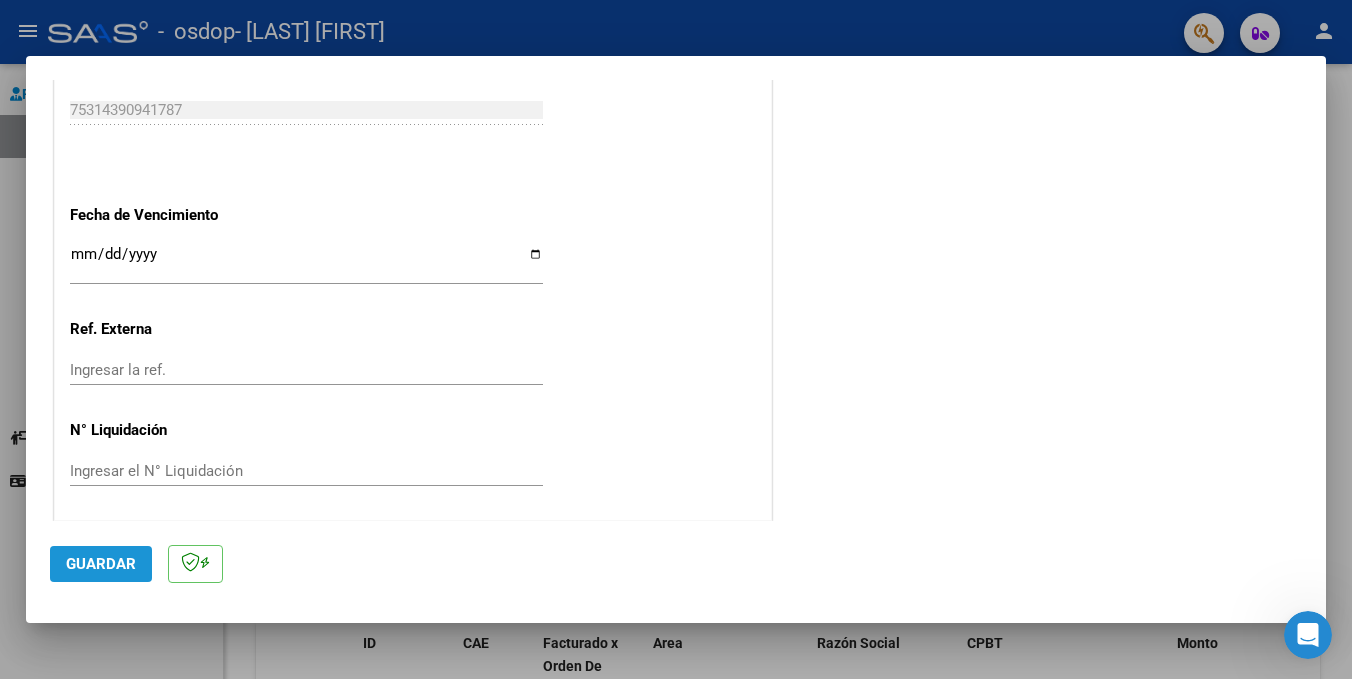 click on "Guardar" 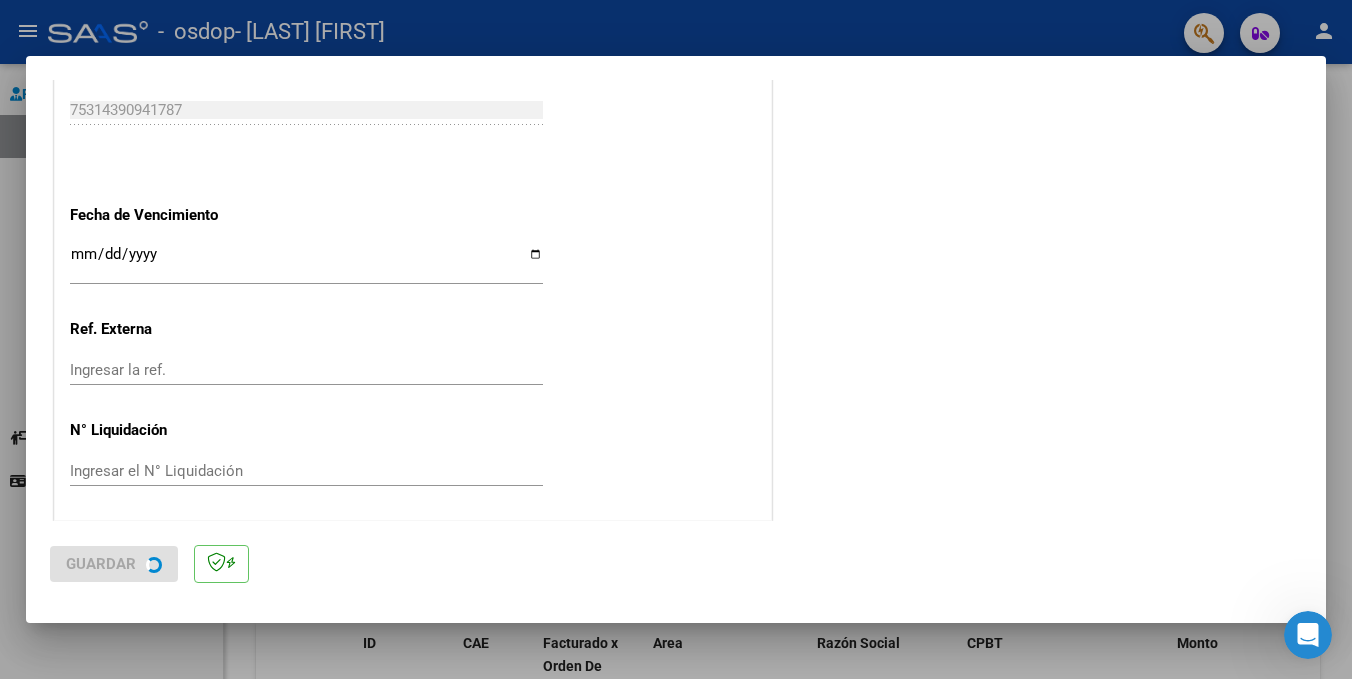 scroll, scrollTop: 0, scrollLeft: 0, axis: both 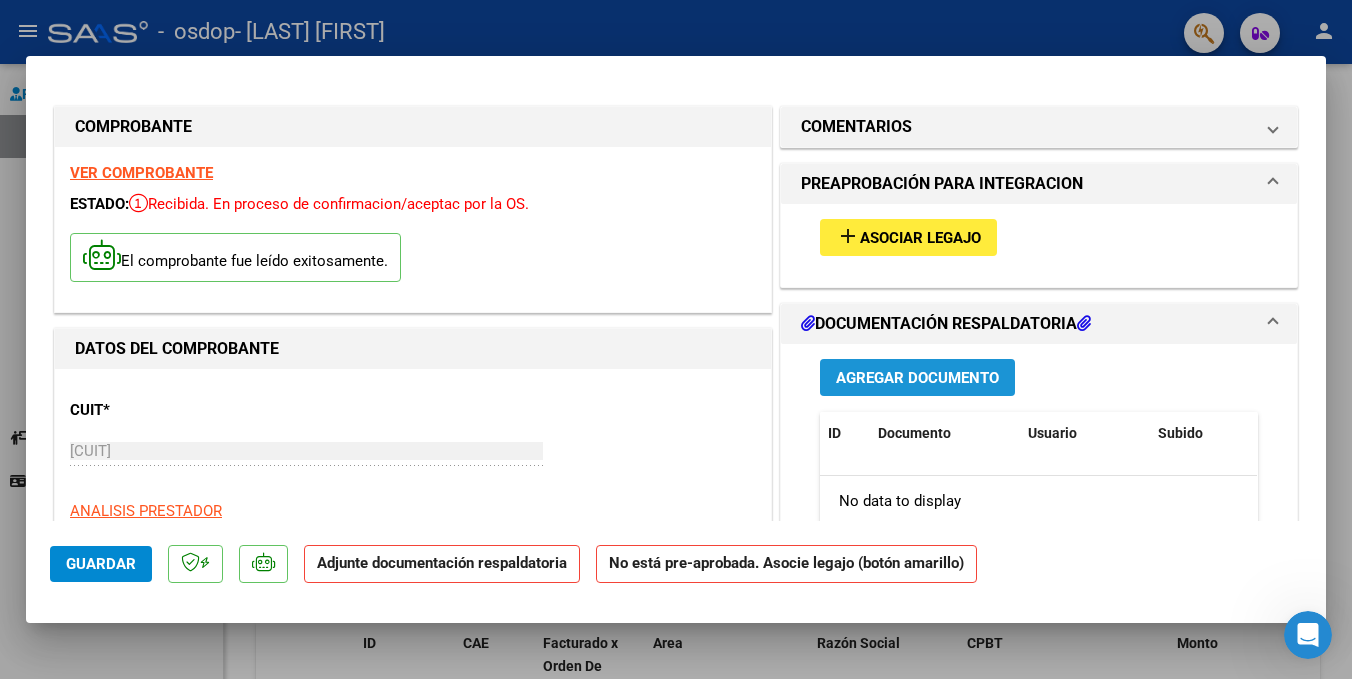 click on "Agregar Documento" at bounding box center (917, 378) 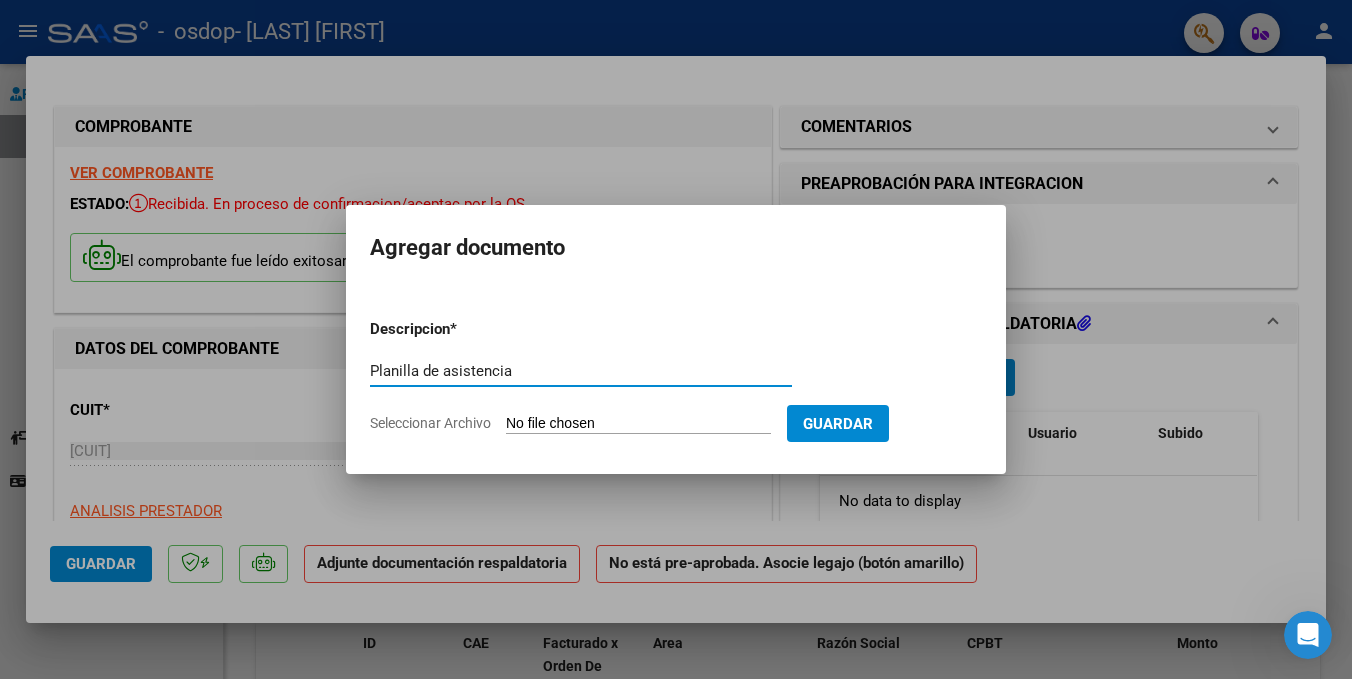 type on "Planilla de asistencia" 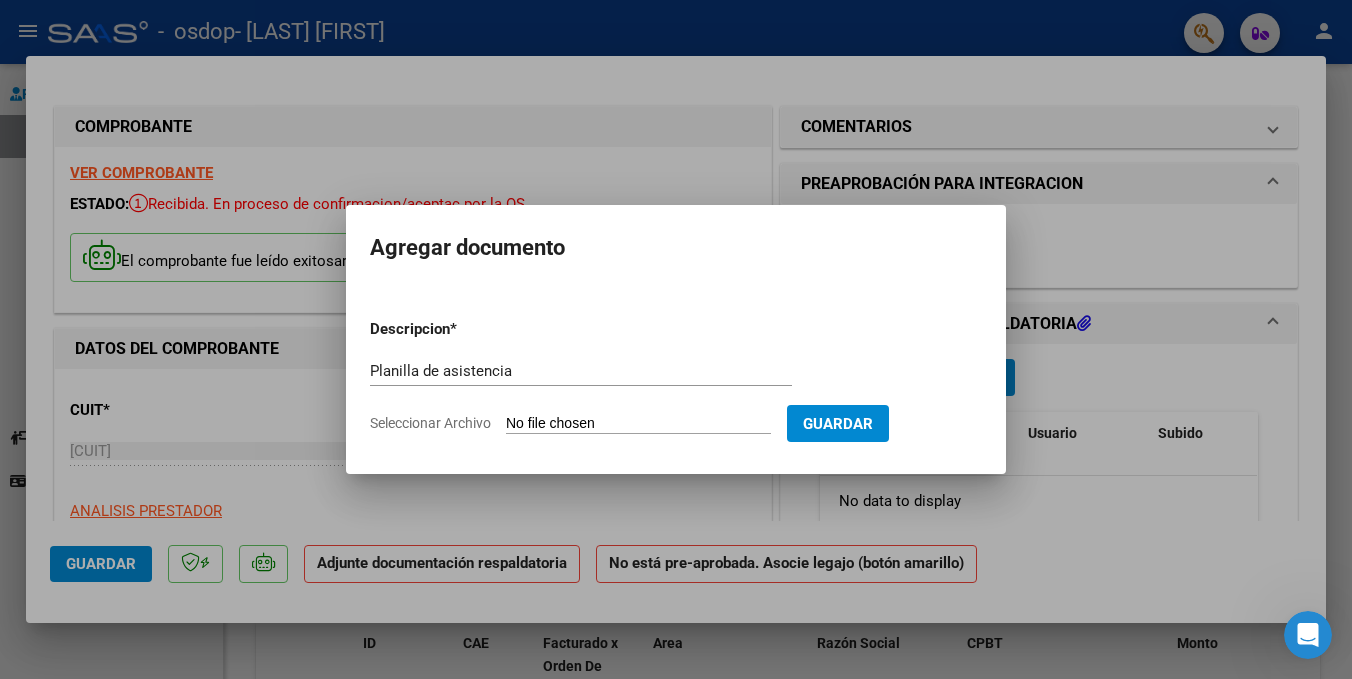 type on "C:\fakepath\Escaneado el 23 jul 2025, 15_34_02.pdf" 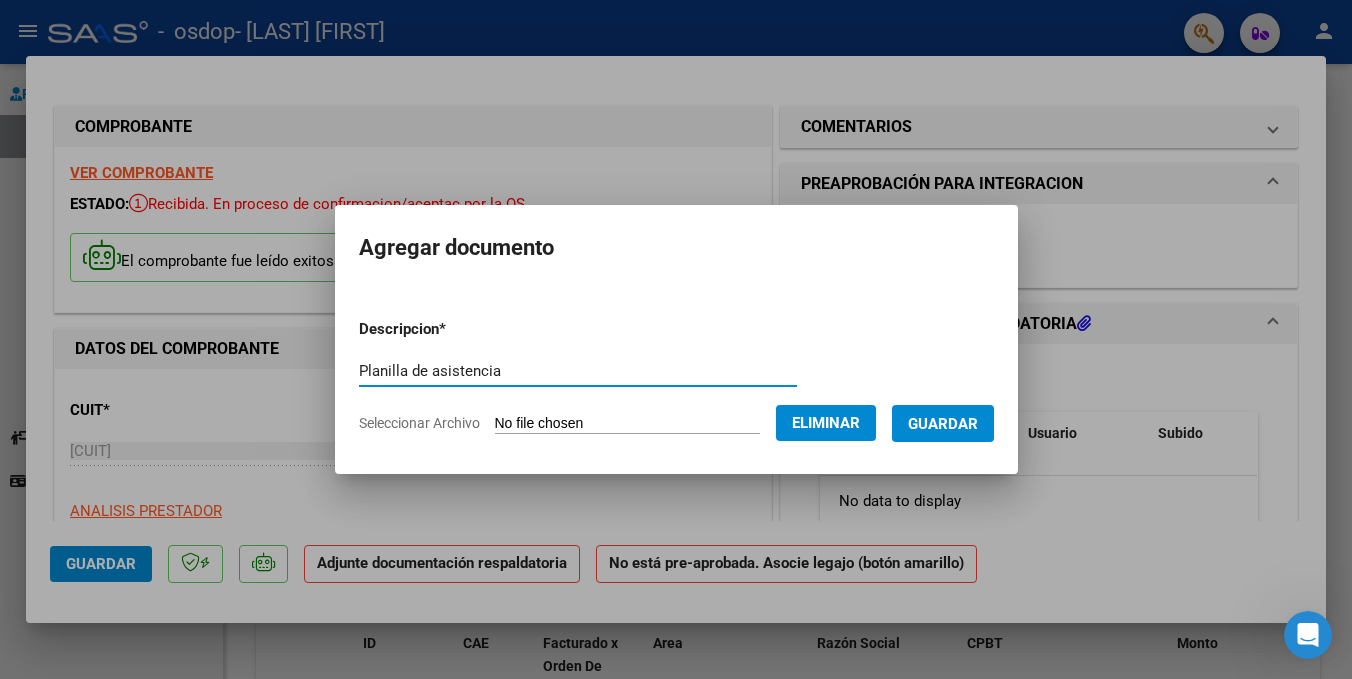 click on "Guardar" at bounding box center [943, 424] 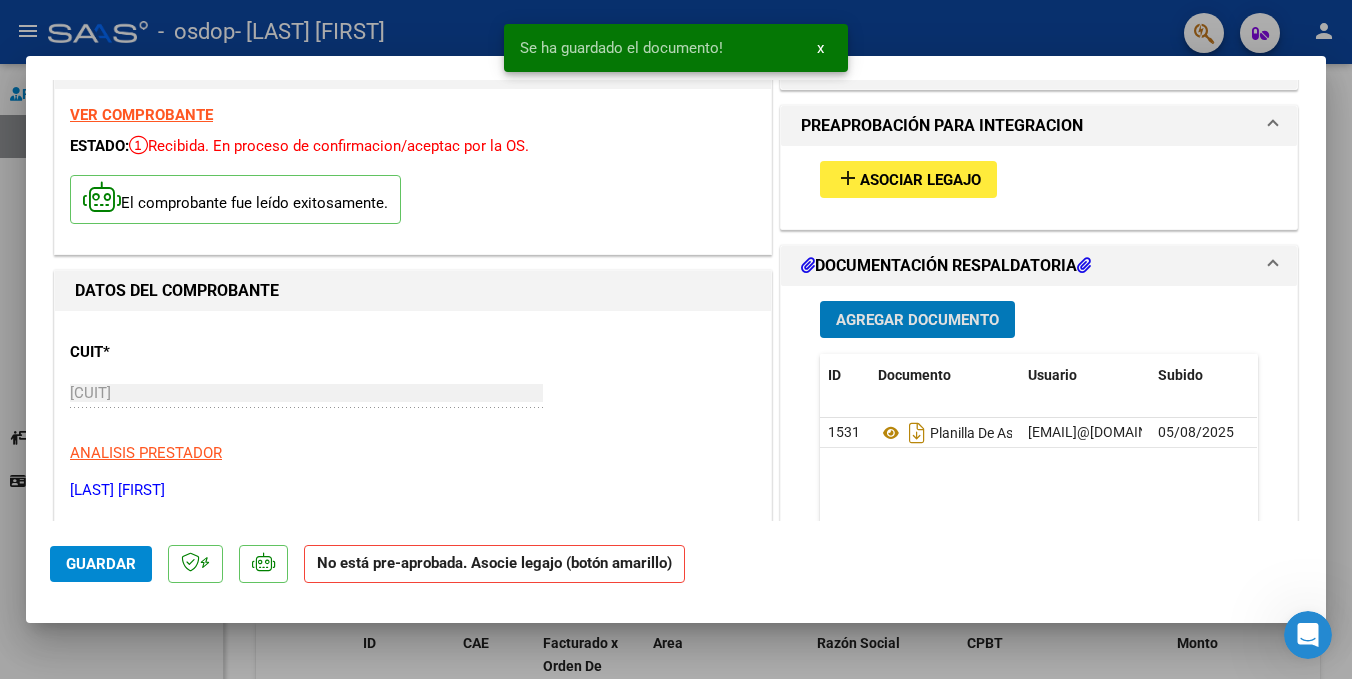 scroll, scrollTop: 0, scrollLeft: 0, axis: both 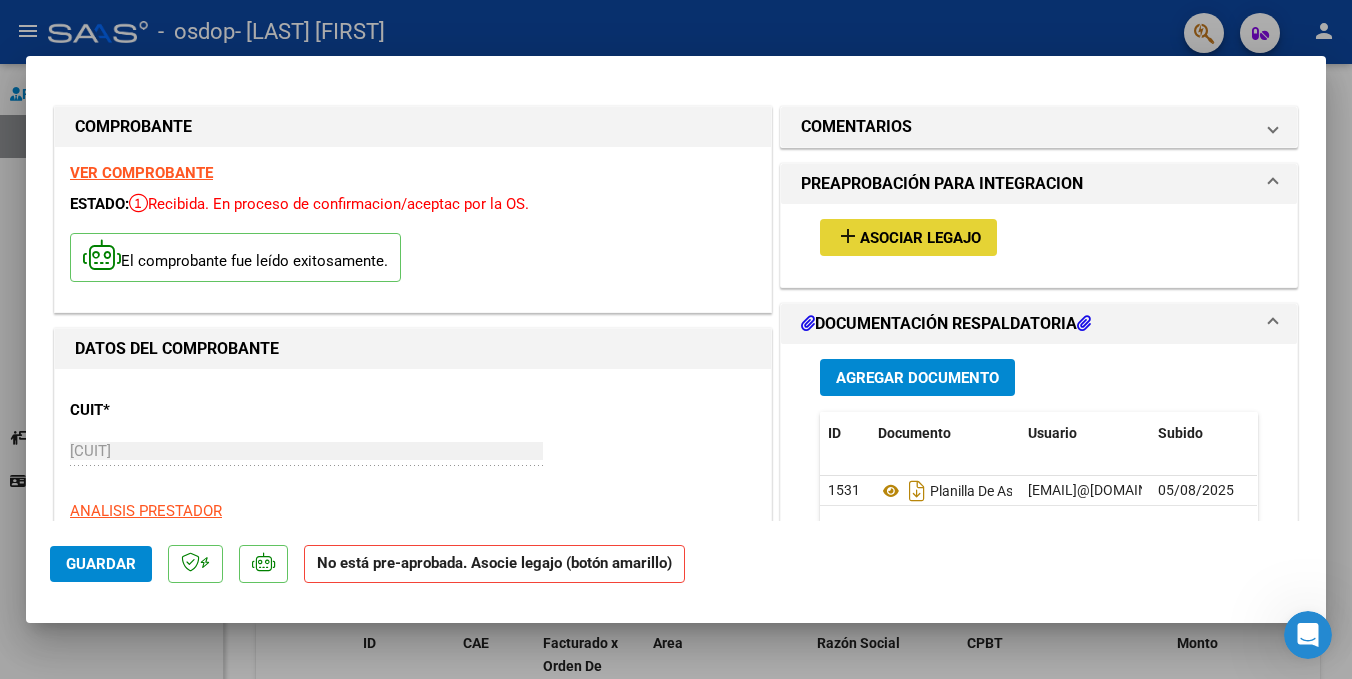 click on "Asociar Legajo" at bounding box center [920, 238] 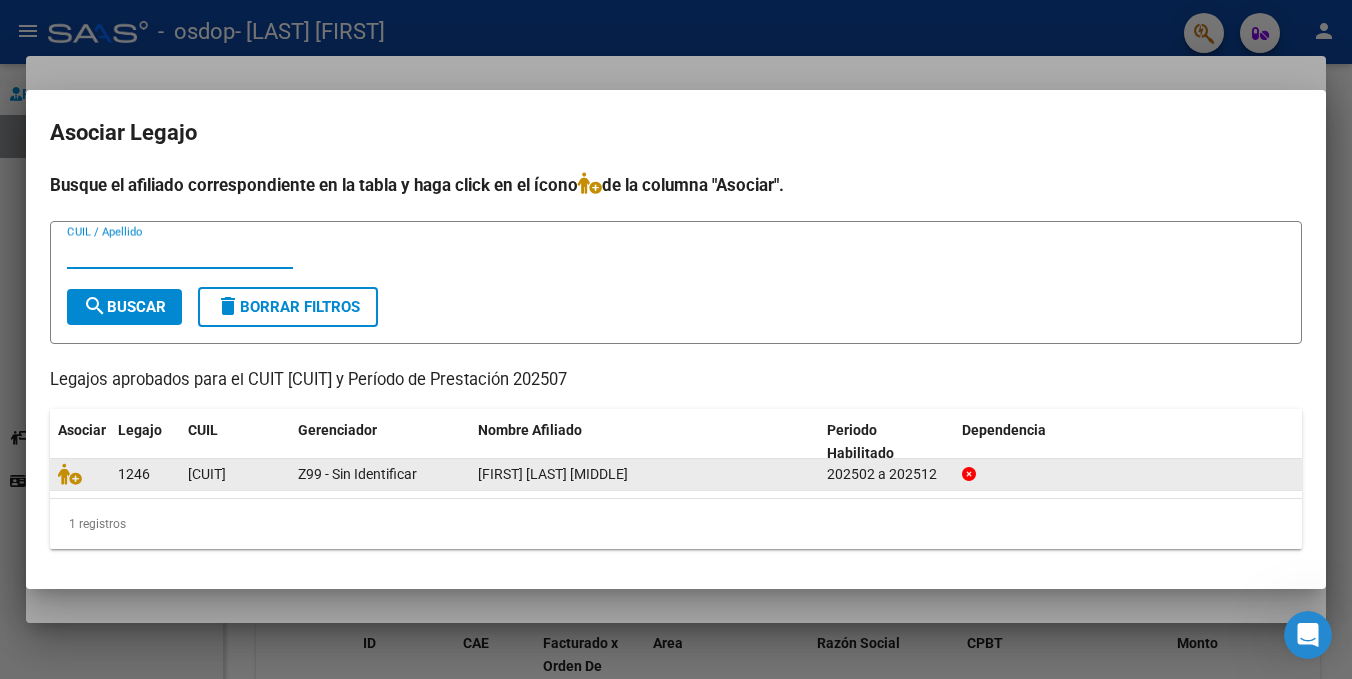 click on "[FIRST] [LAST] [MIDDLE]" 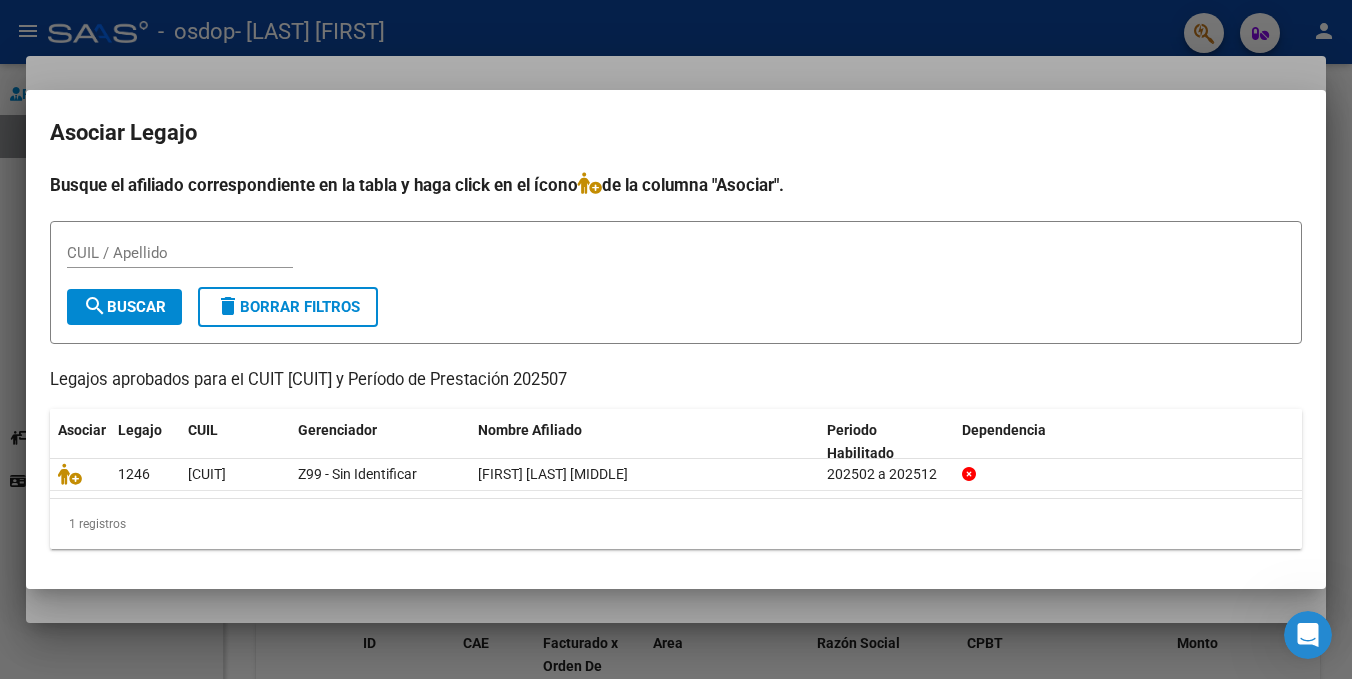 click on "CUIL / Apellido" at bounding box center [180, 253] 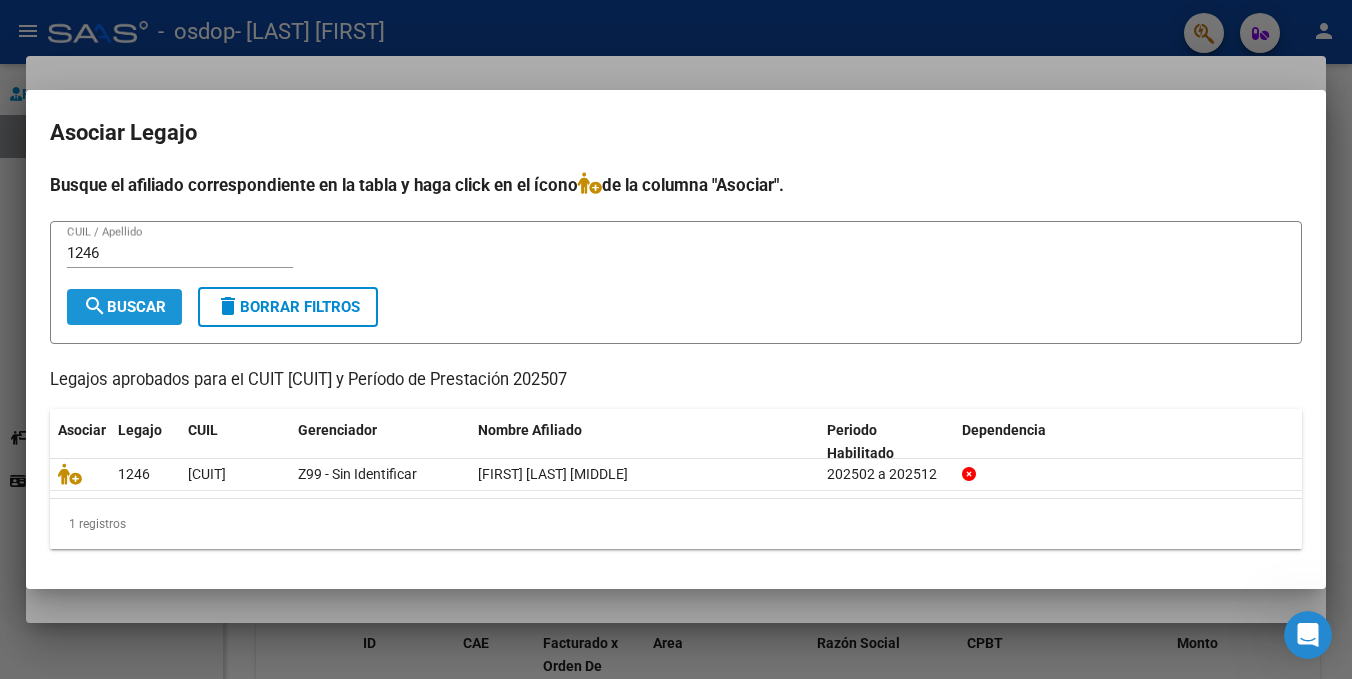 click on "search  Buscar" at bounding box center (124, 307) 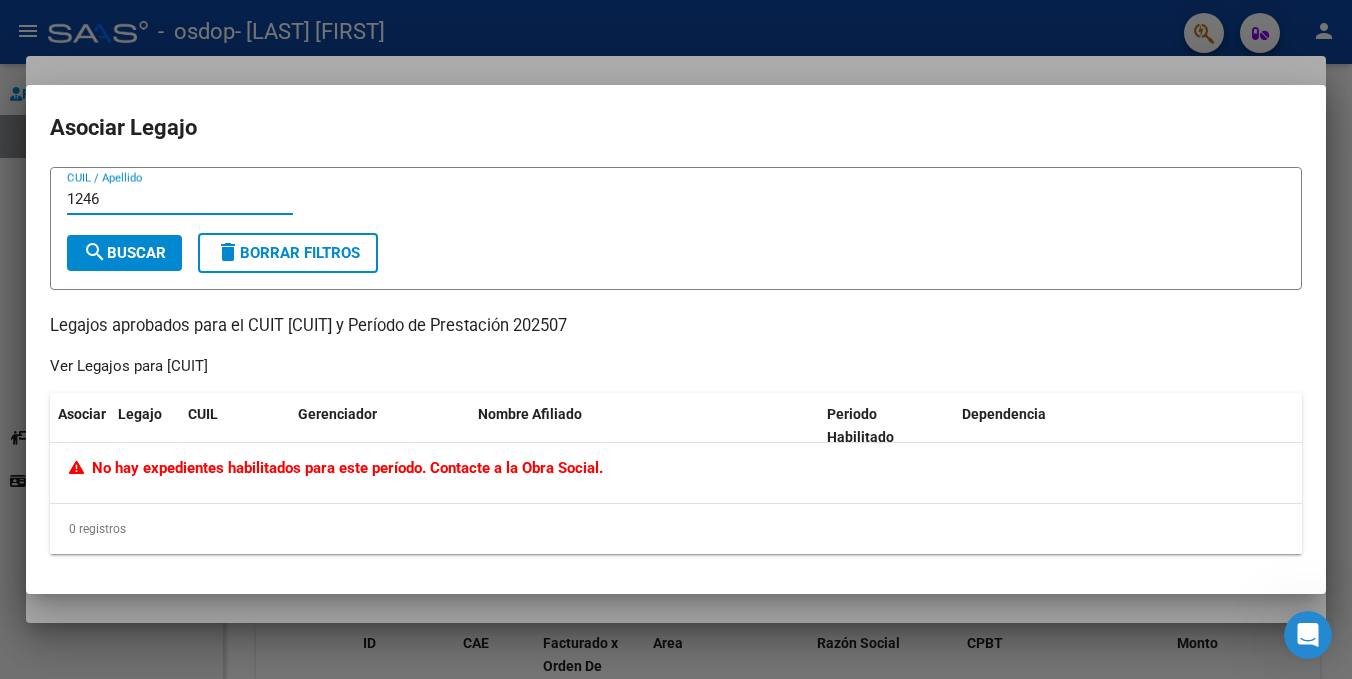 drag, startPoint x: 179, startPoint y: 205, endPoint x: 0, endPoint y: 222, distance: 179.80545 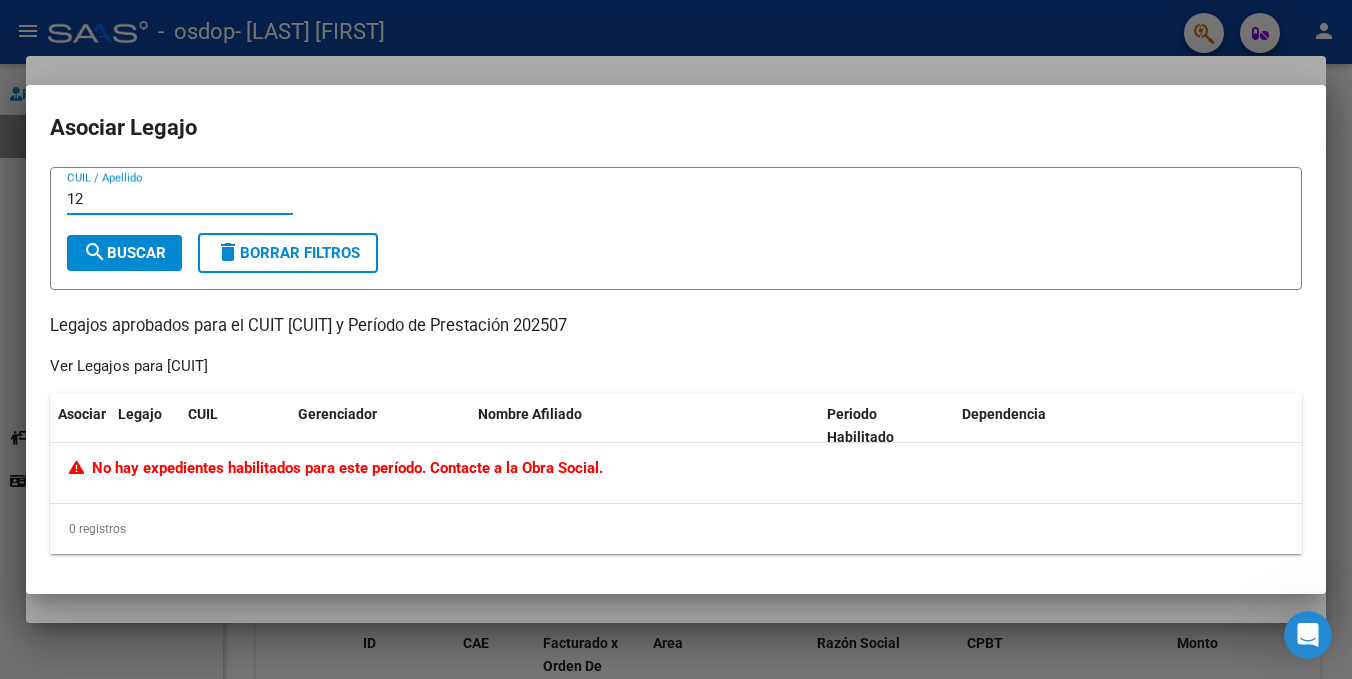 type on "1" 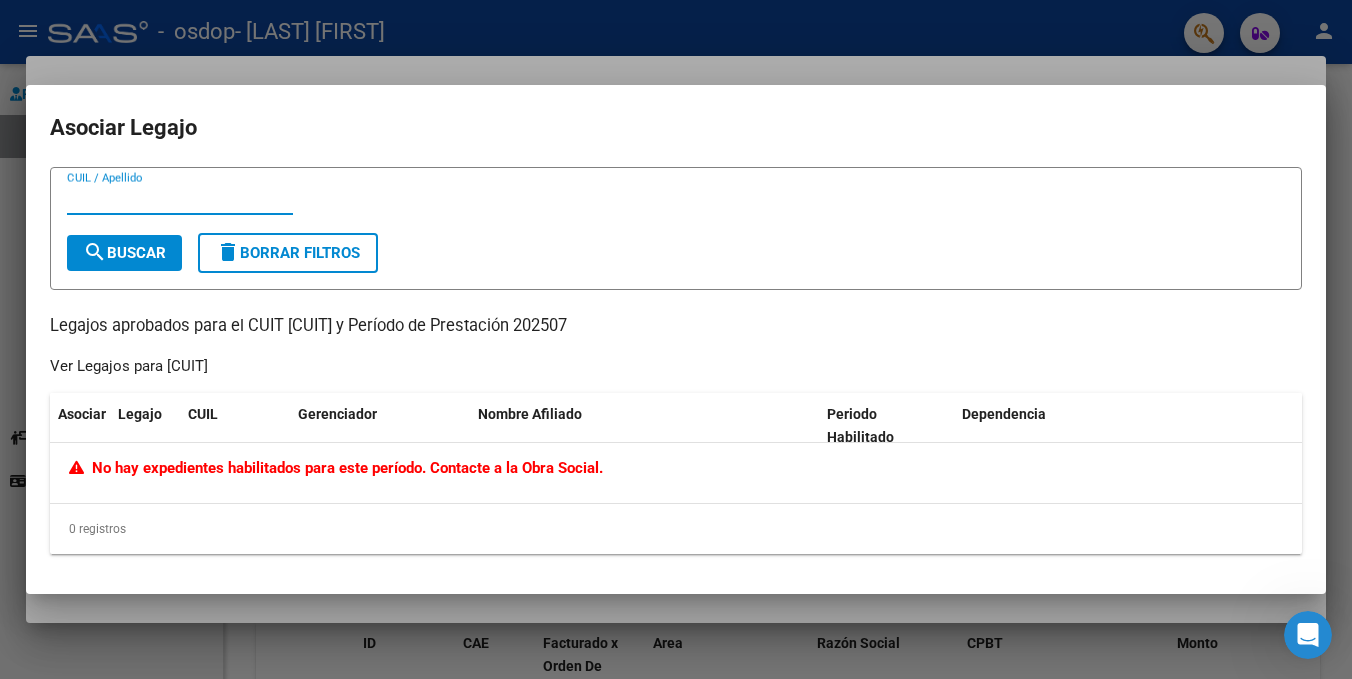 type 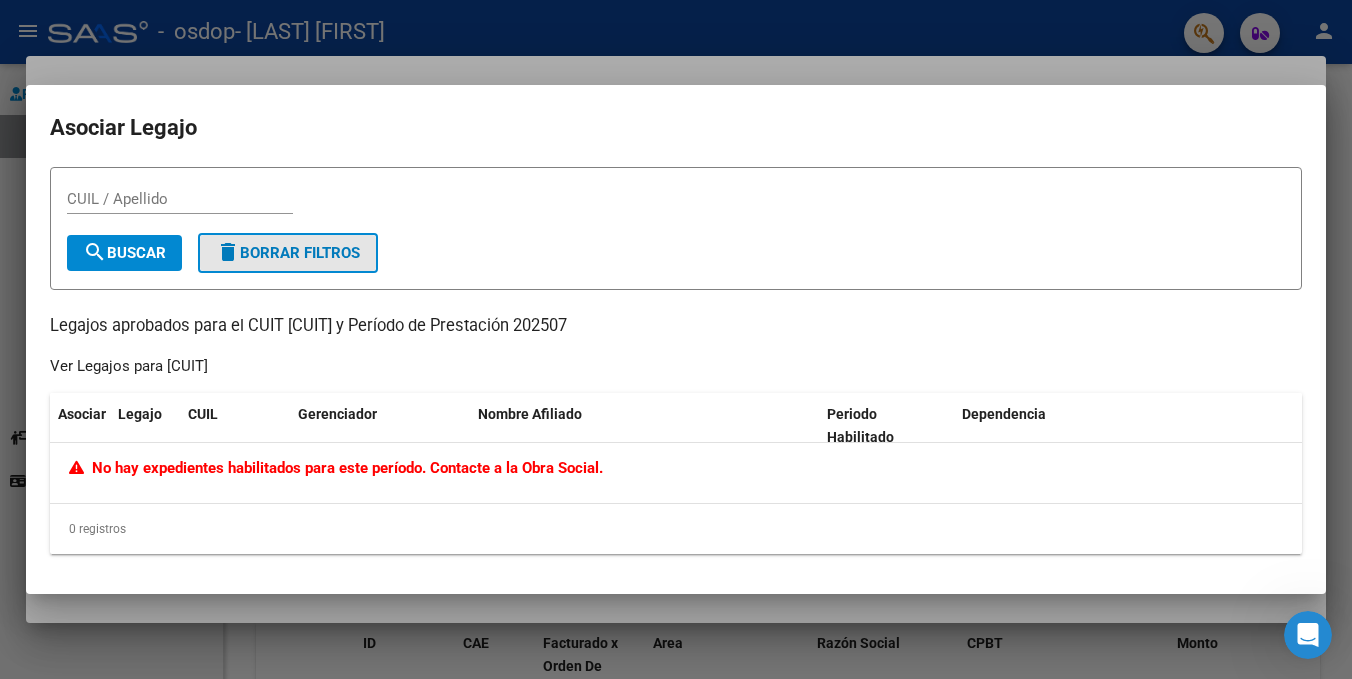 click on "delete  Borrar Filtros" at bounding box center [288, 253] 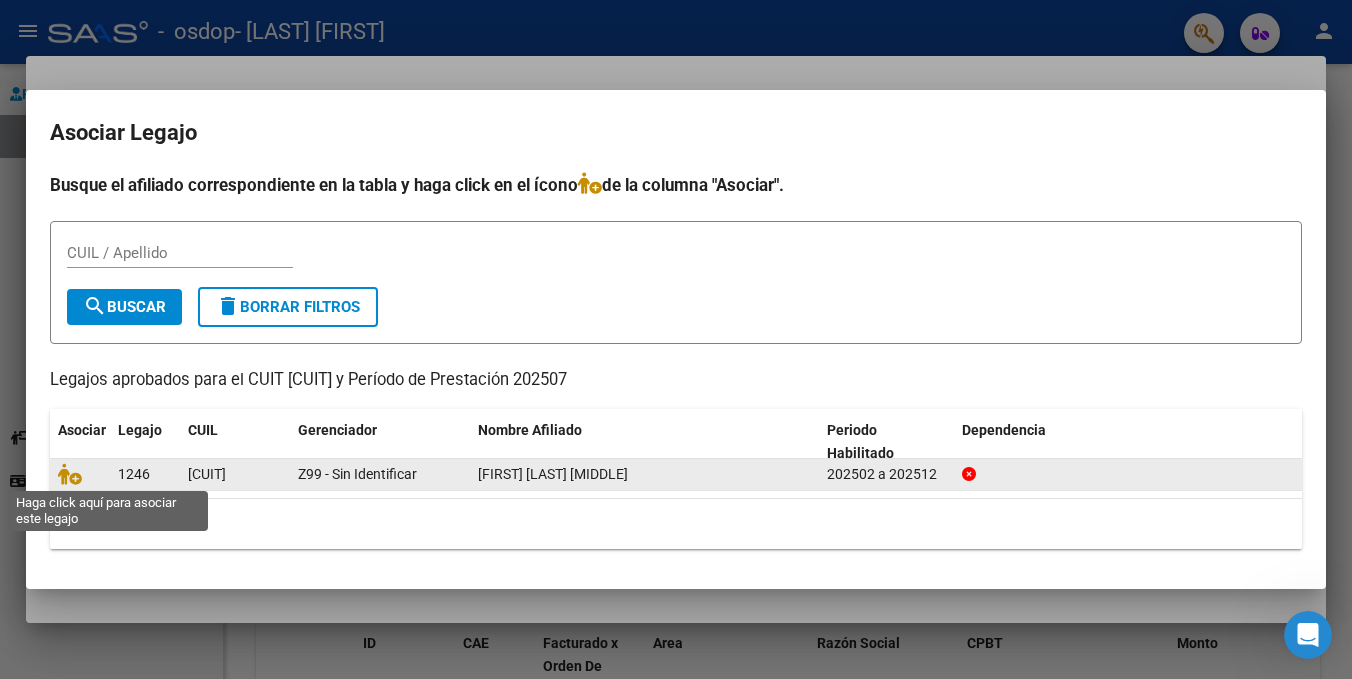 click 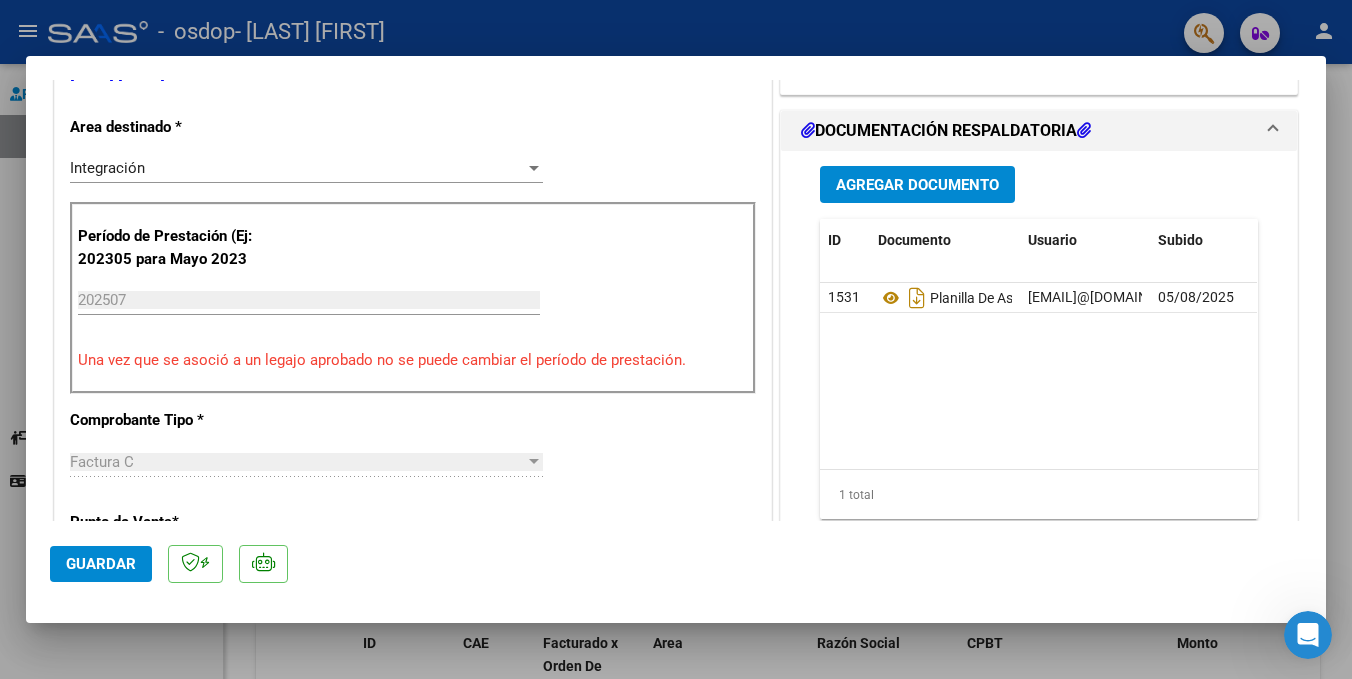 scroll, scrollTop: 475, scrollLeft: 0, axis: vertical 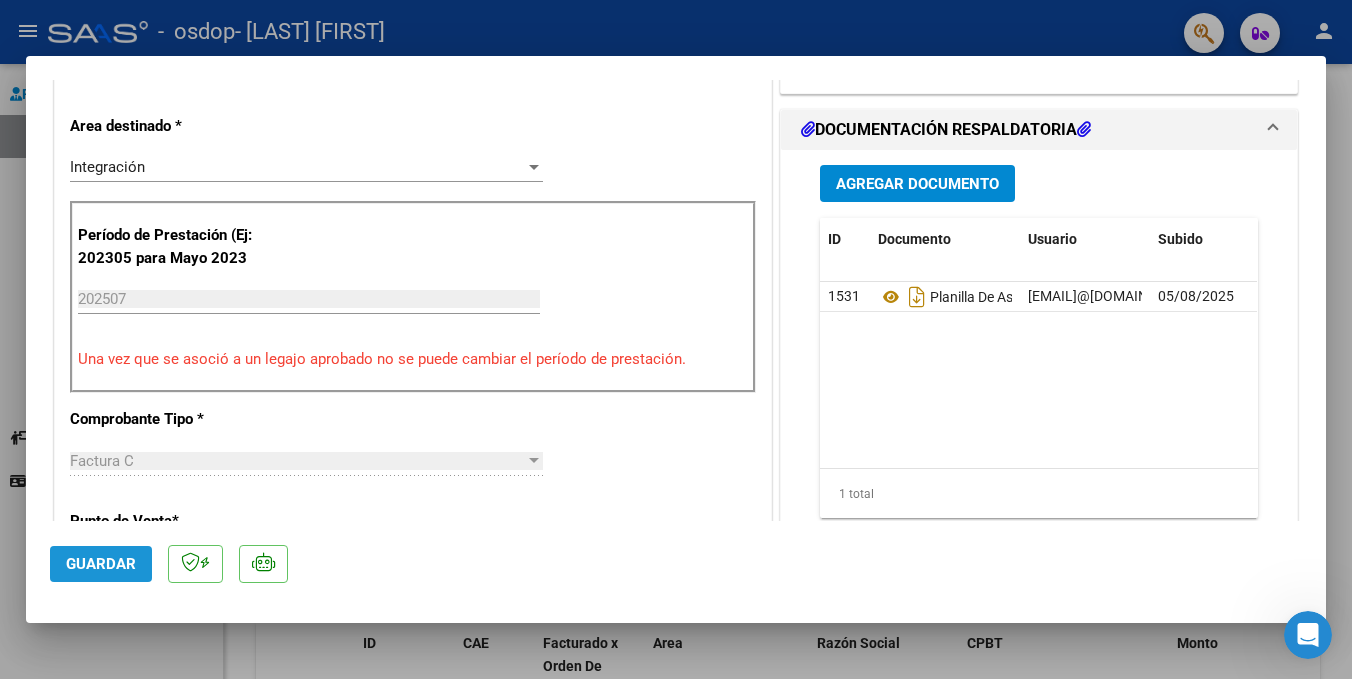 click on "Guardar" 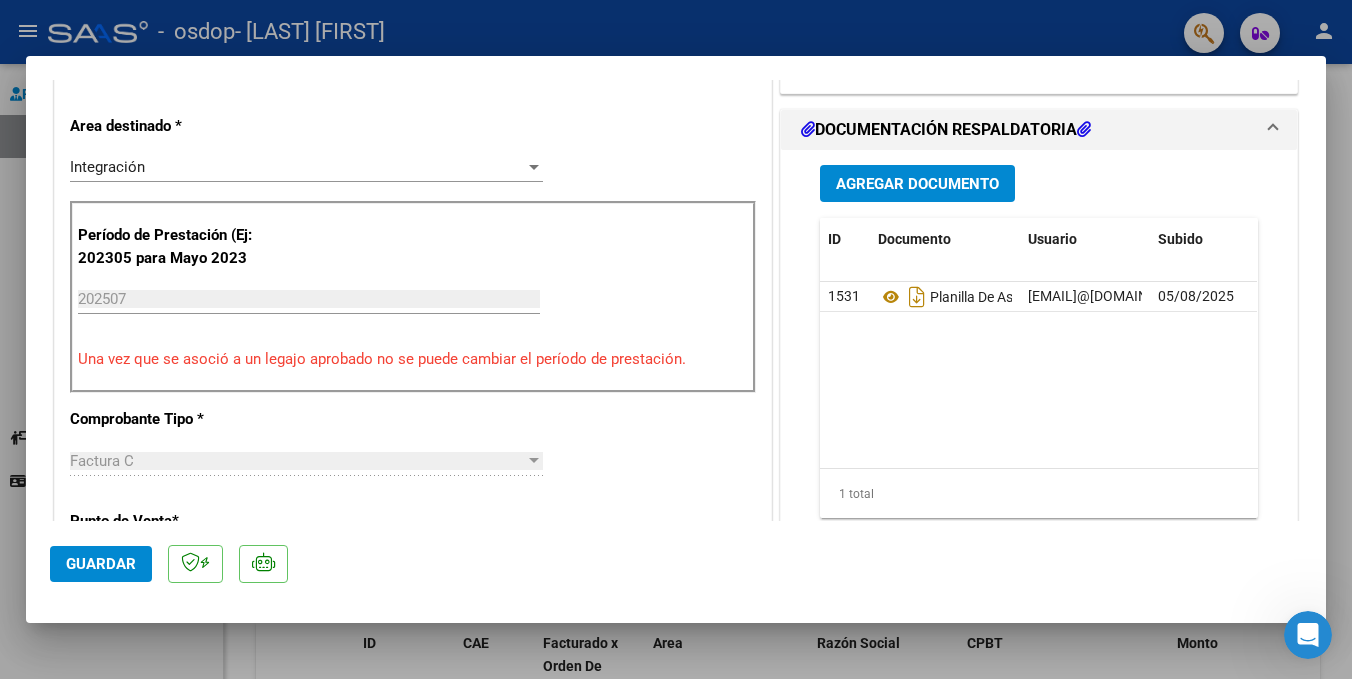 type 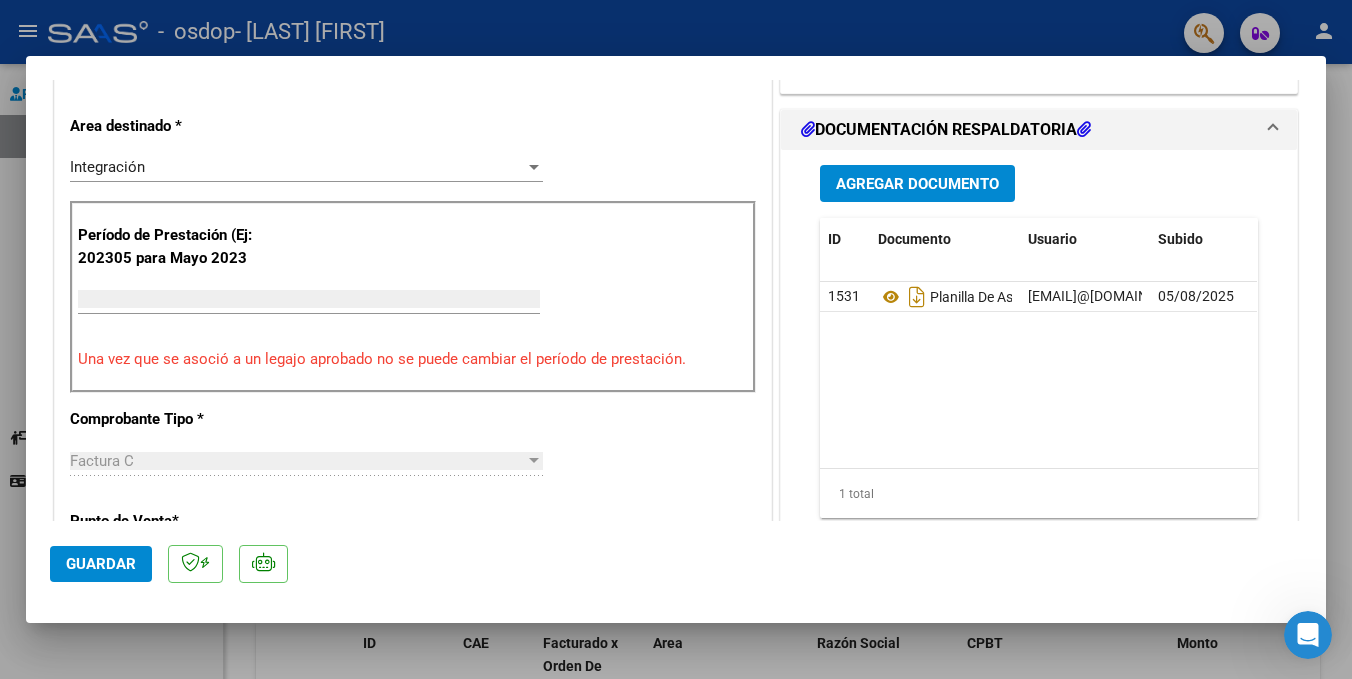scroll, scrollTop: 389, scrollLeft: 0, axis: vertical 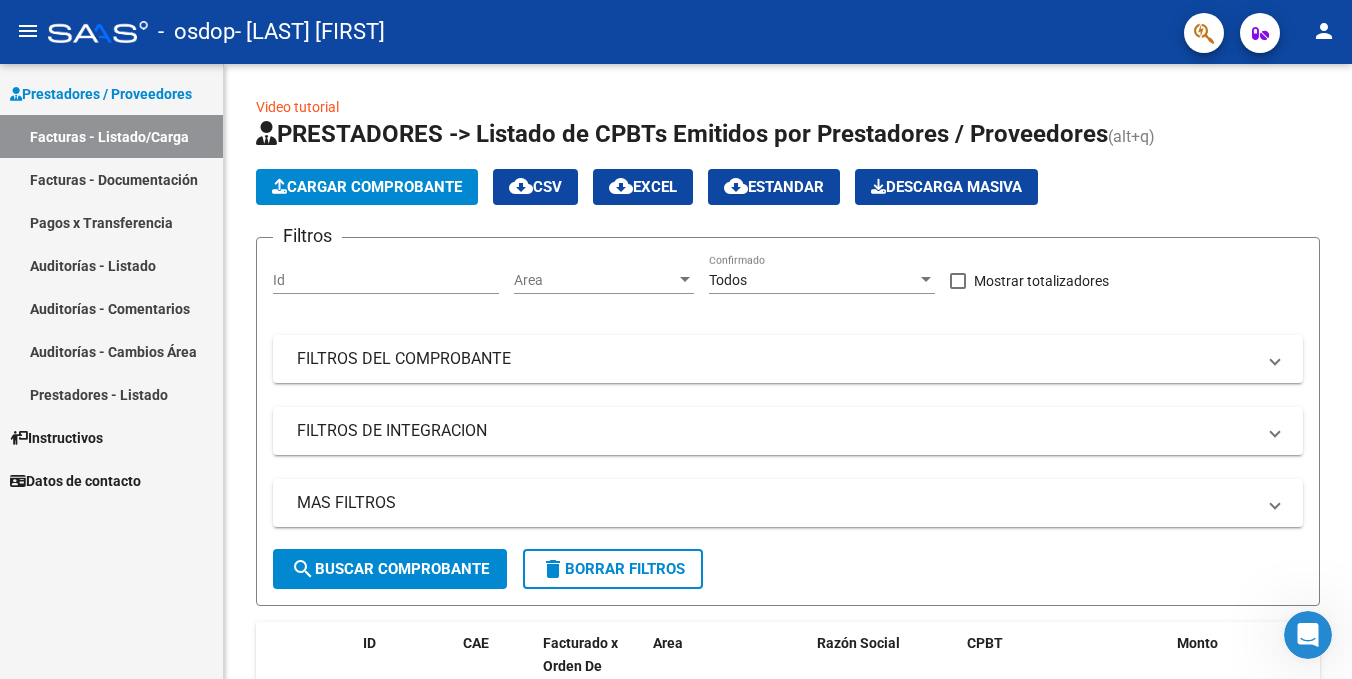 click on "Prestadores / Proveedores" at bounding box center [101, 94] 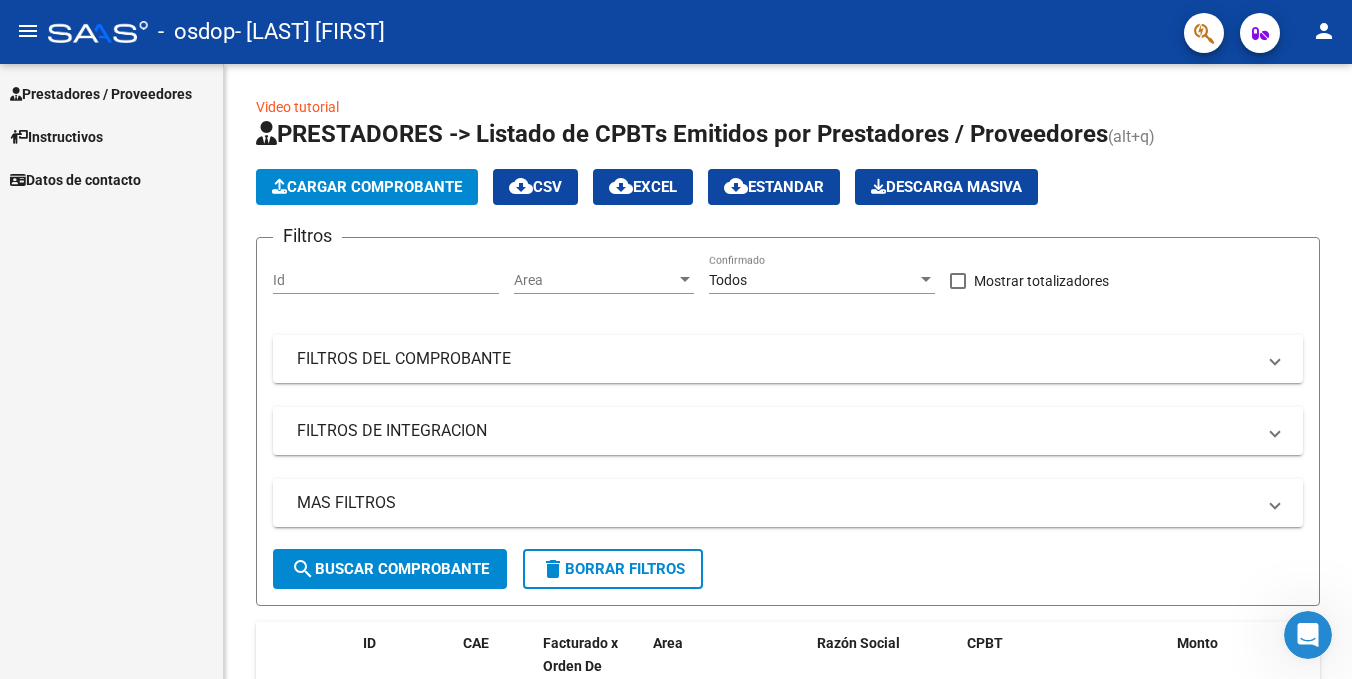 click on "Prestadores / Proveedores" at bounding box center [101, 94] 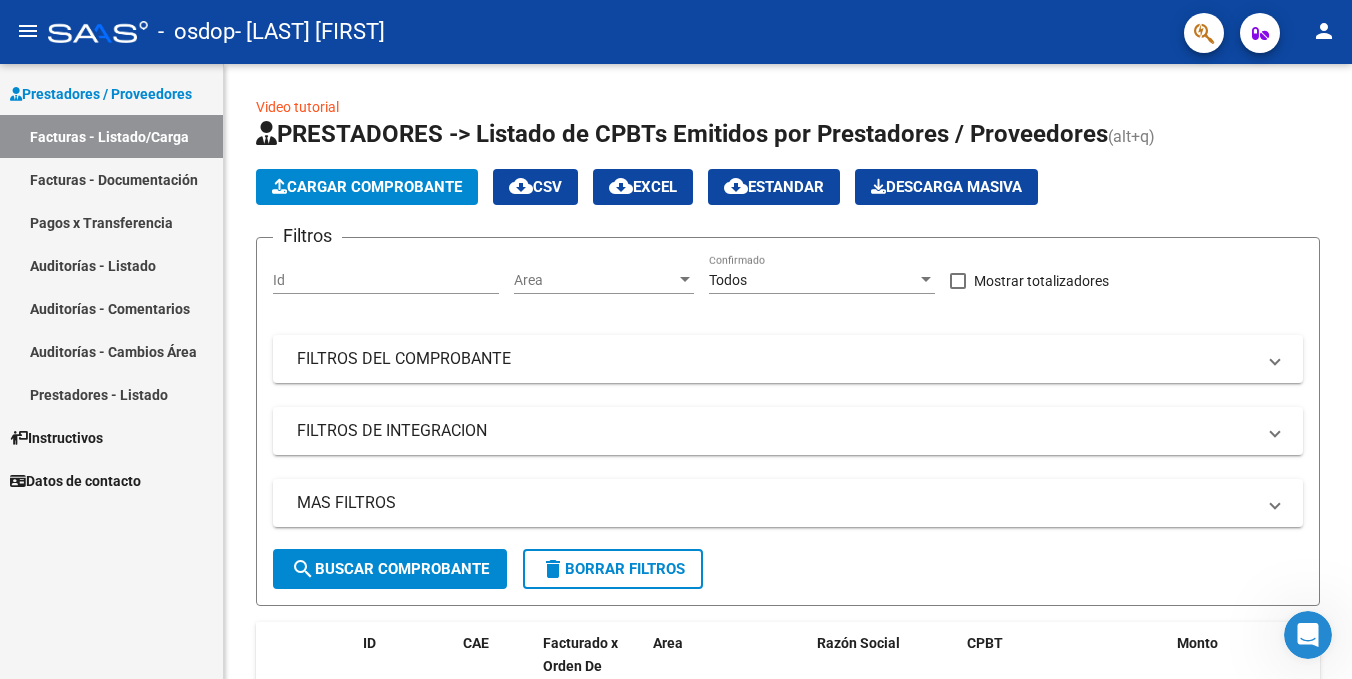 click on "Facturas - Listado/Carga" at bounding box center (111, 136) 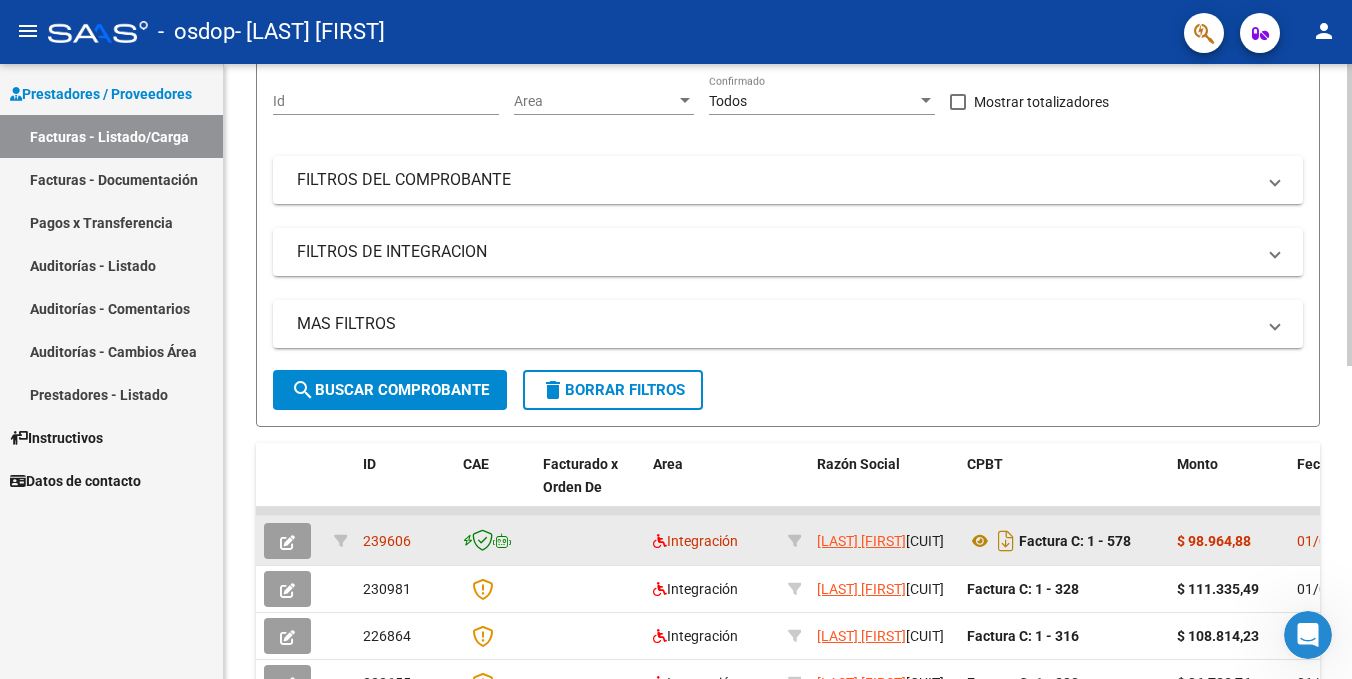 scroll, scrollTop: 235, scrollLeft: 0, axis: vertical 